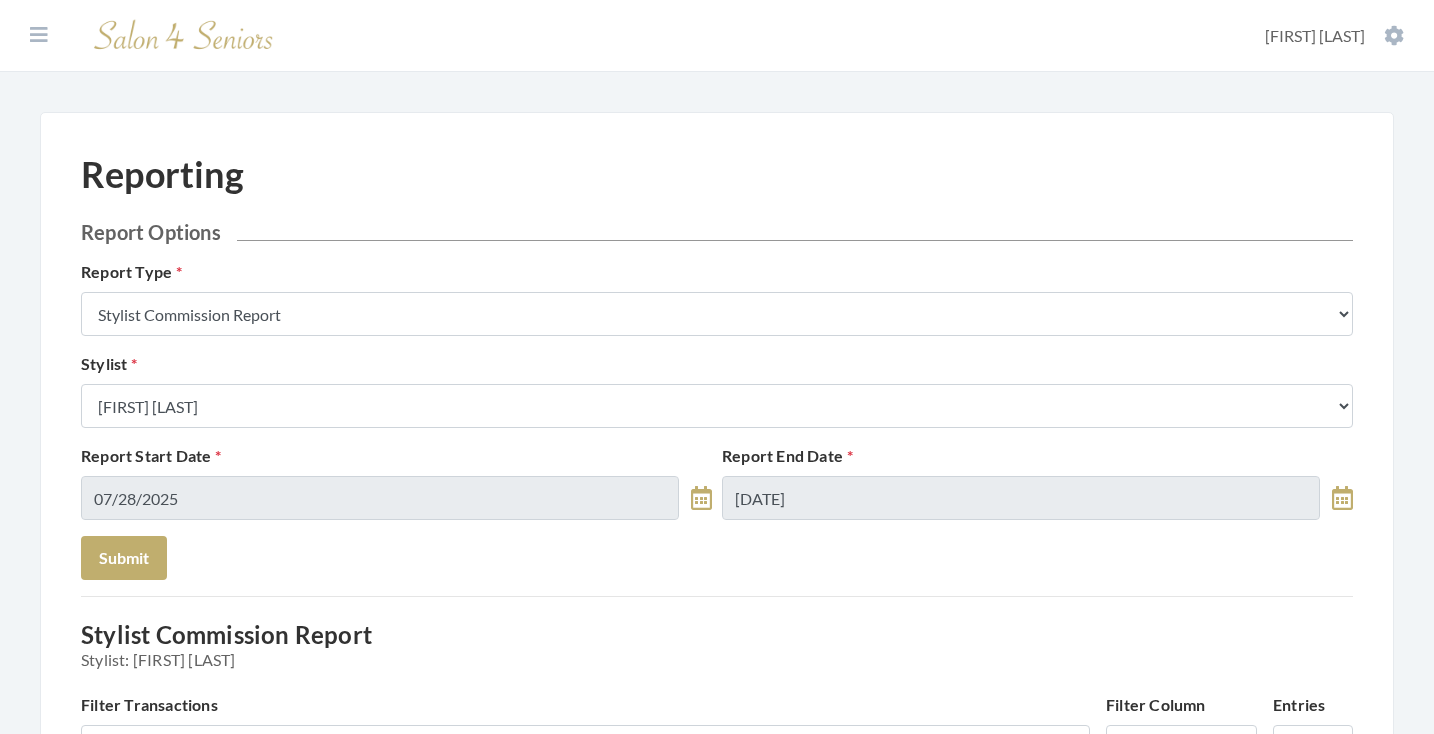 scroll, scrollTop: 0, scrollLeft: 0, axis: both 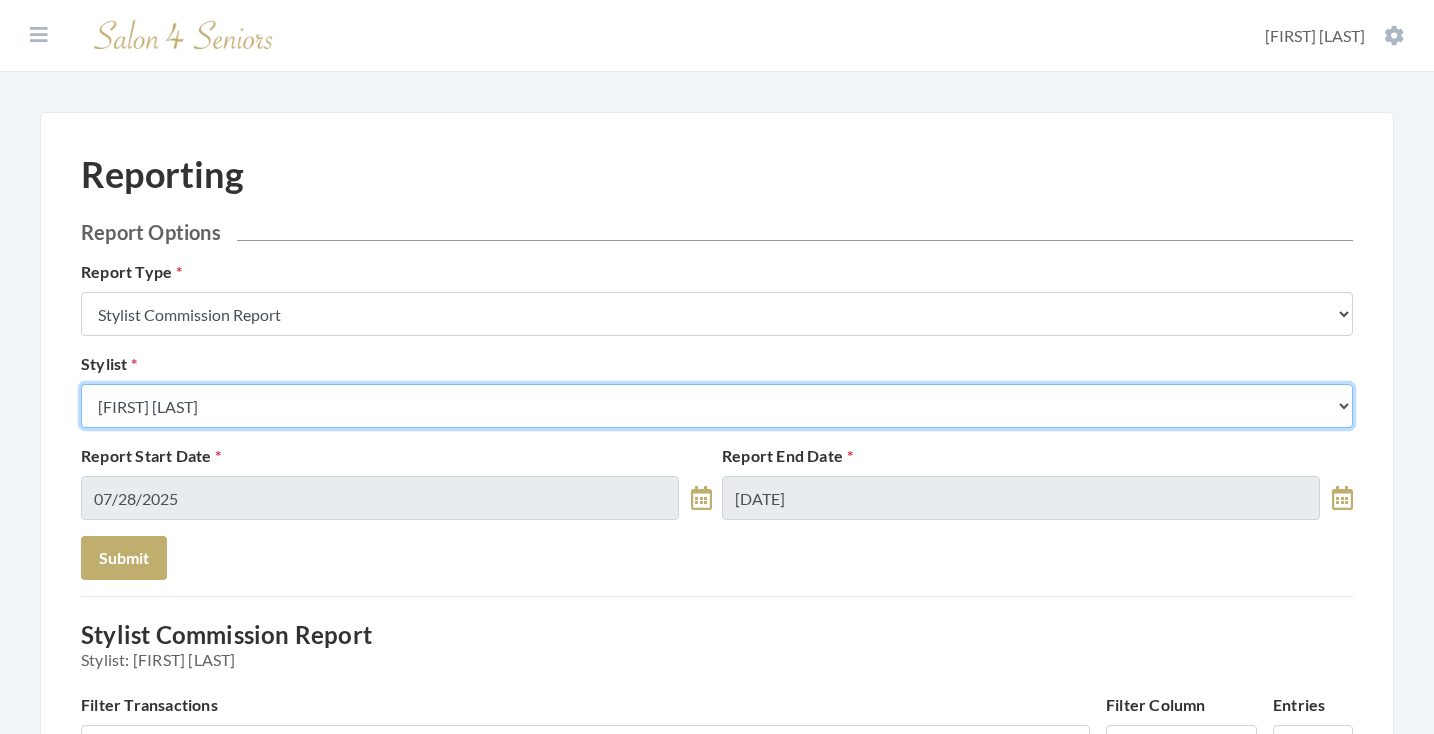 select on "171" 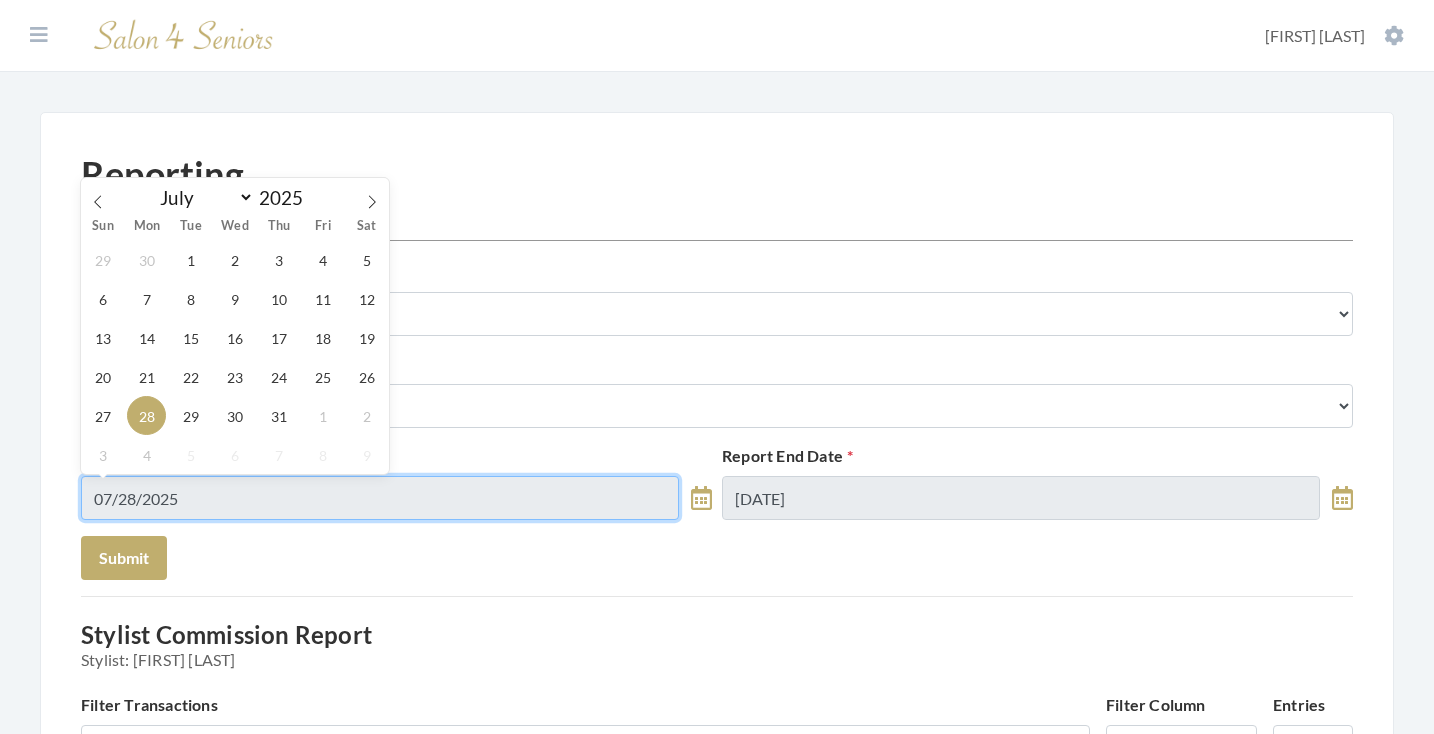 click on "07/28/2025" at bounding box center [380, 498] 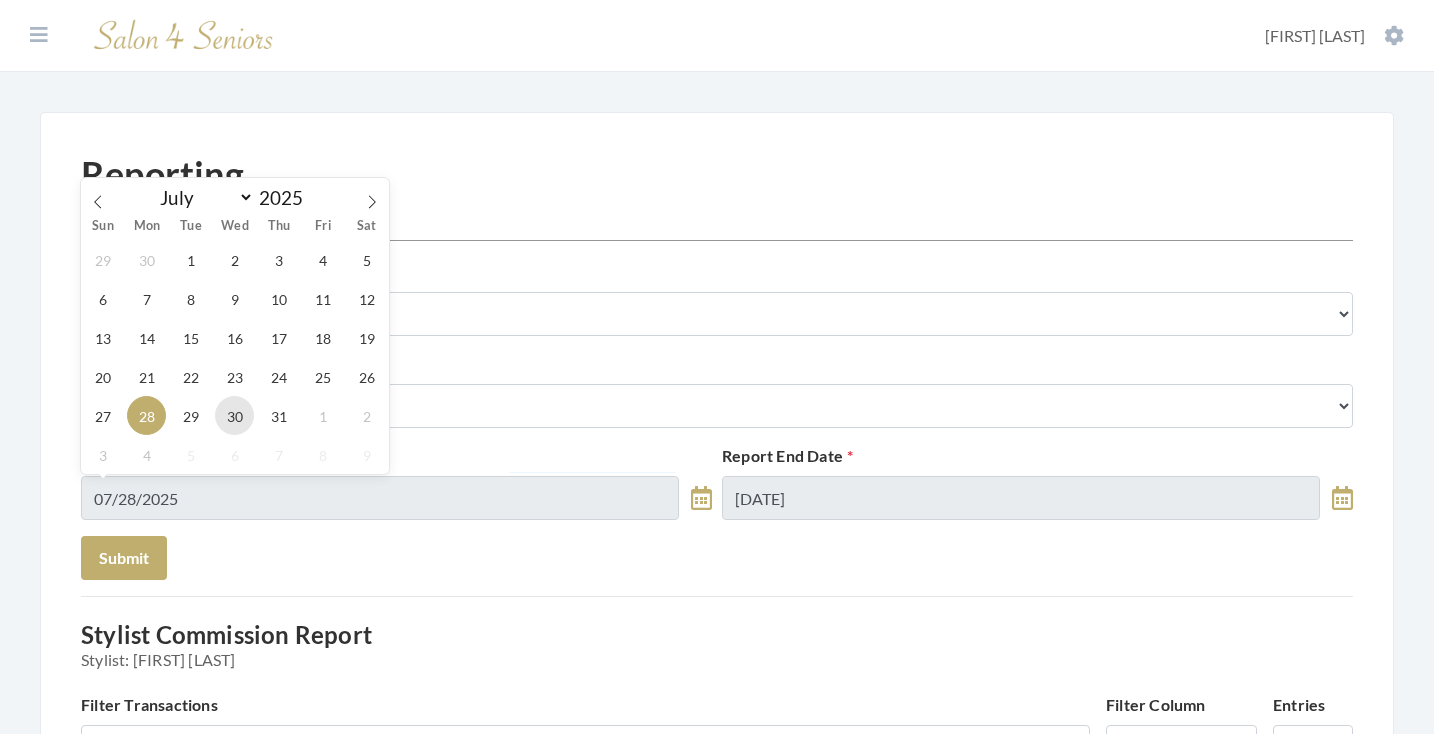 click on "30" at bounding box center [234, 415] 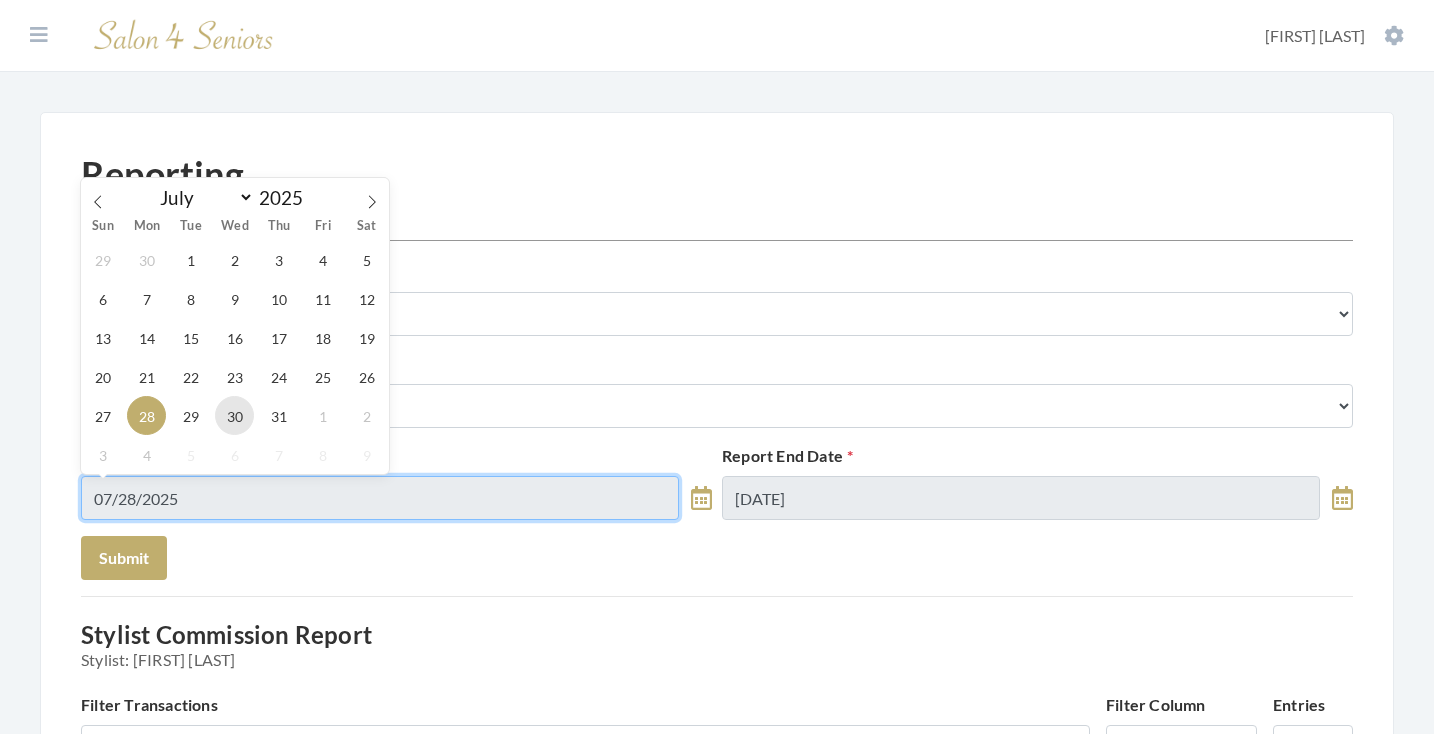 type on "[DATE]" 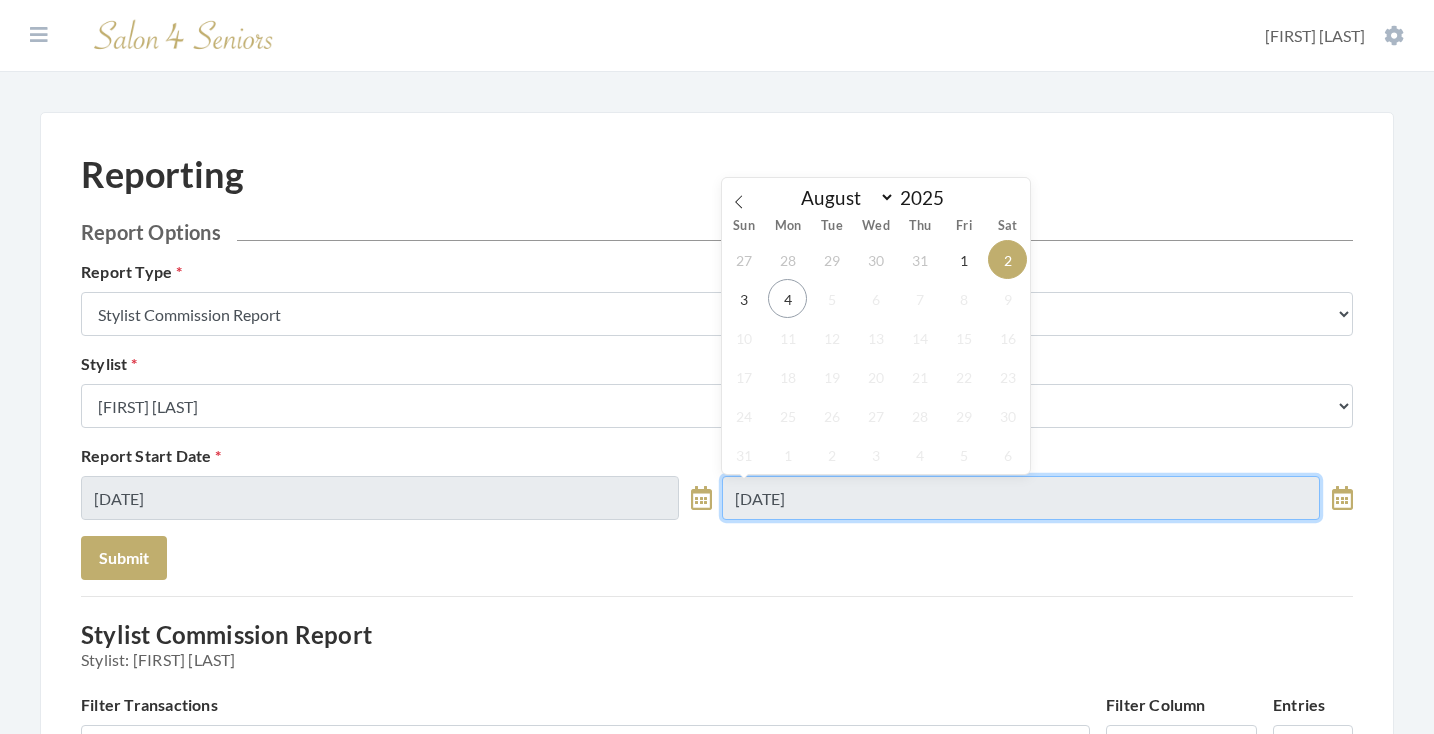click on "[DATE]" at bounding box center (1021, 498) 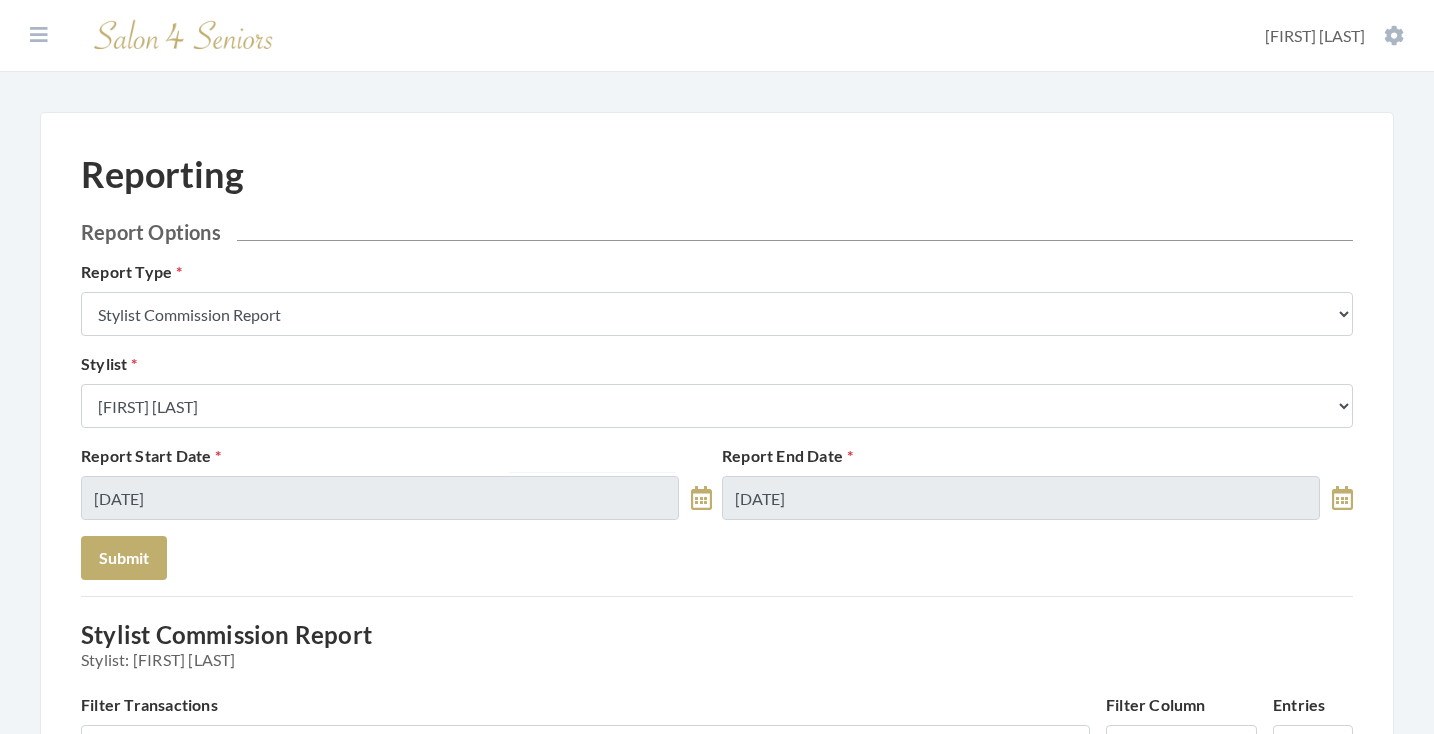 click on "Report Options   Report Type   Stylist Commission Report   Tech Payroll Report   Facility Billing Report   Individual Billing Report   Service History Report   Stylist   Select a Stylist   Alaina Krumm   Alisha Teasley   April Dructor   Ashley Venable   Bonnie Pierce   Cassie Boyle   Charlie Kinetic   Cheryl Riches   Danielle Johnson   Diane Wilson   Donella Carter   Emilee Daly   Erika Sasser   Erika Carey   Greg Stylist   Jane Hunter   Jean McRee   Jennifer Hess   Jessica Brown   Jill Rodriguez   Kellye McCormick   Keri Simpson   Kinetic Stylist   Kristen Koci   Krystal Rutledge   Melisssa Hope Bonnemer   Mindy Dunn   Nat Thompson   Padricka Kinsey-Williams   Rose Randle   Roslyn Hudson   Shawnette Tucker   Shemeka Stephens   Stephanie Speights   Susan Marshall   Susie McCombs   Tamica Woods   Theresa Lindsey   Valerie Willis   Victoria Champion   WILSHUN FOWLER   Technician   Select a Tech   Kimberly Williford   Kinetic Tech   Optionally, Limit By Facility   Facility   Select a Facility   Arbor Lakes NH" at bounding box center (717, 400) 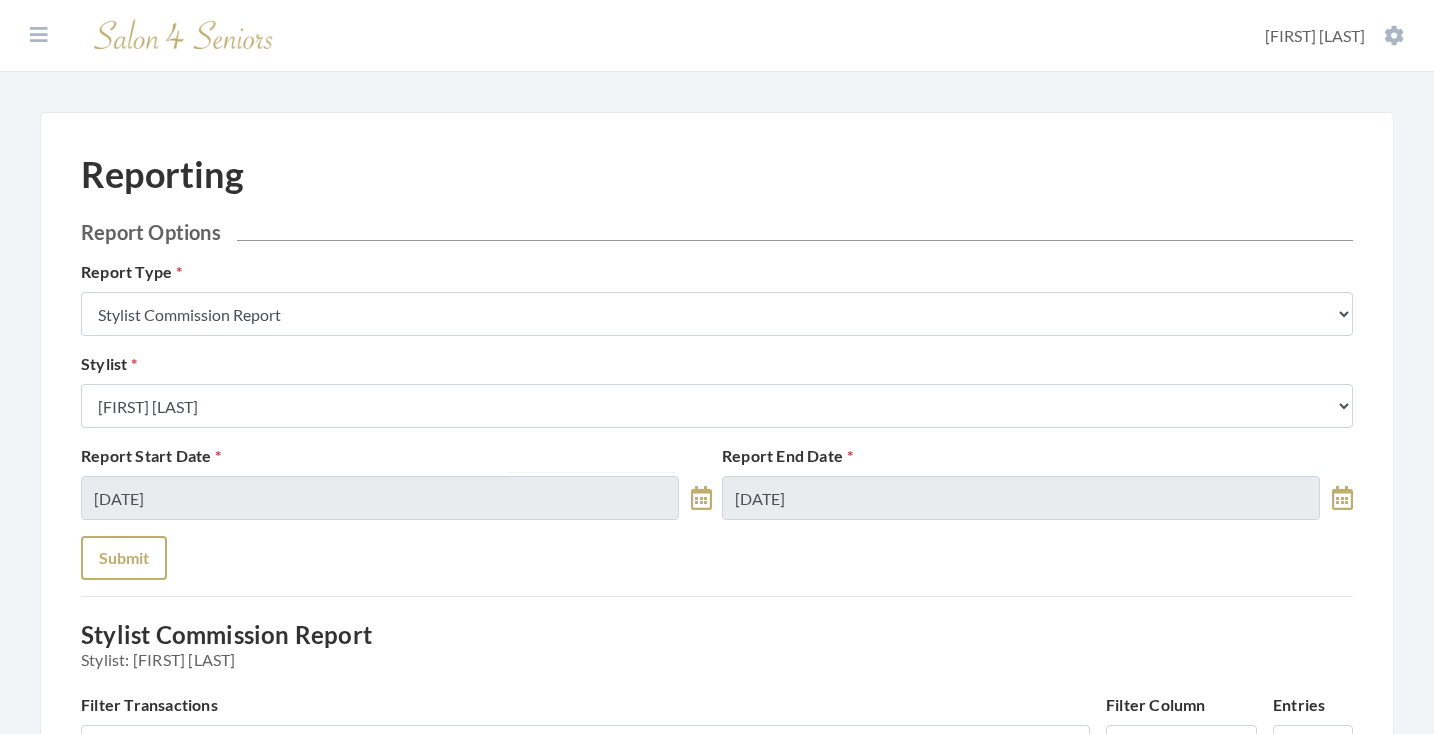 click on "Submit" at bounding box center [124, 558] 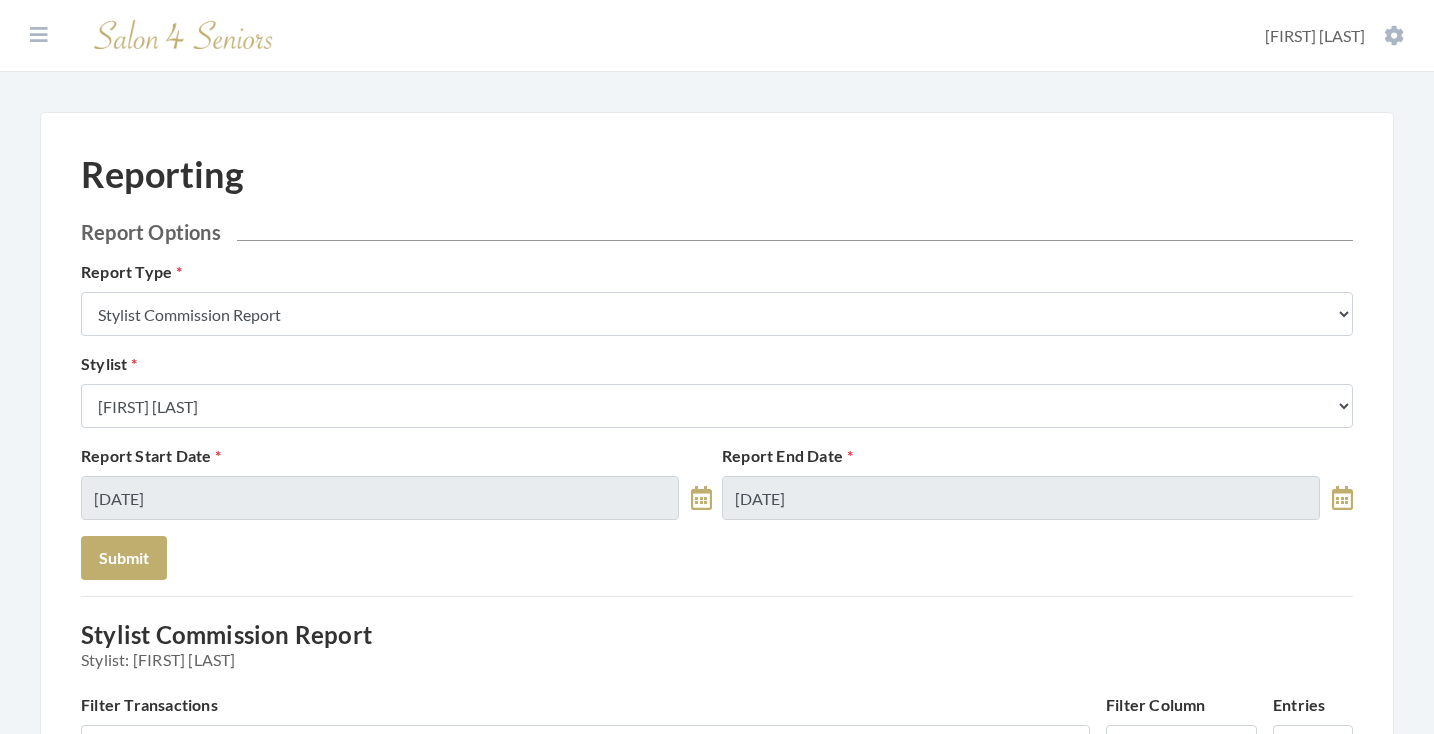 select on "7" 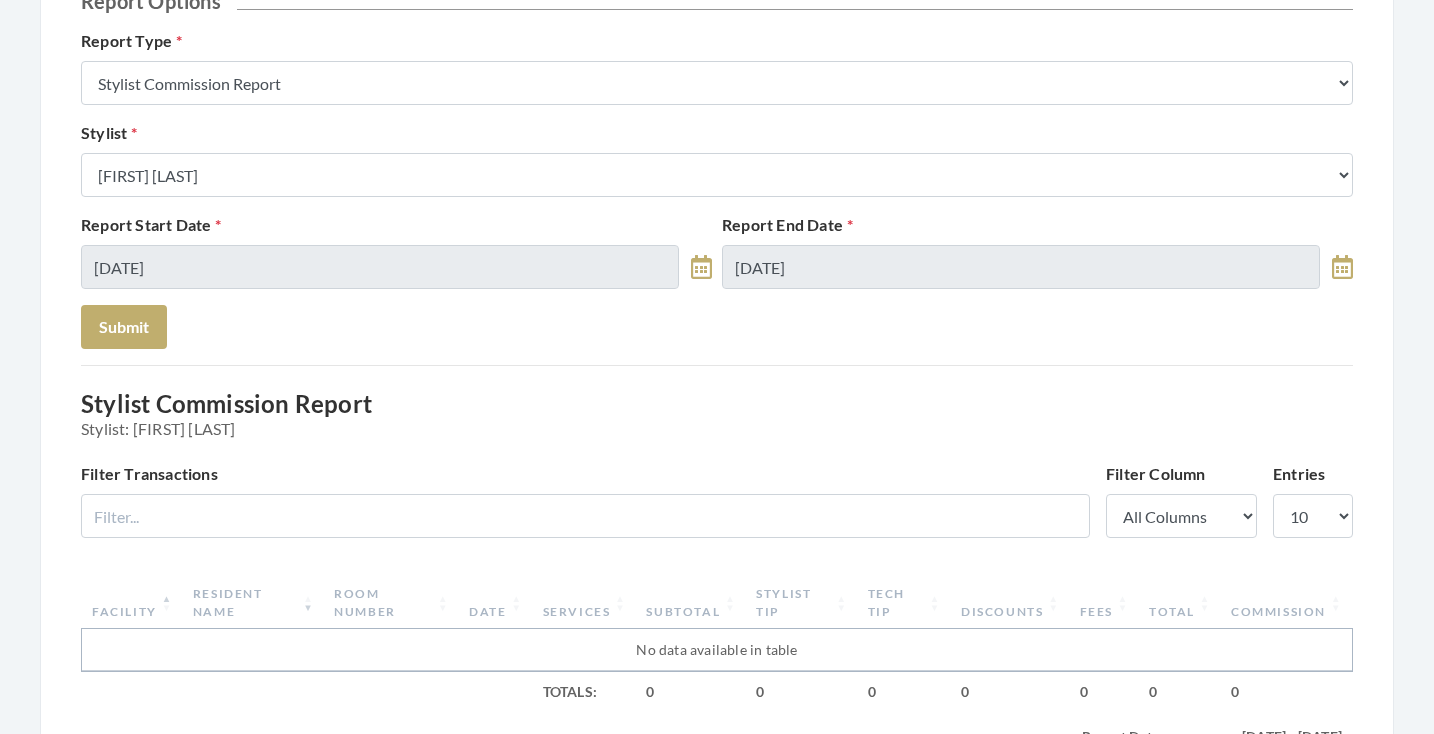 scroll, scrollTop: 214, scrollLeft: 0, axis: vertical 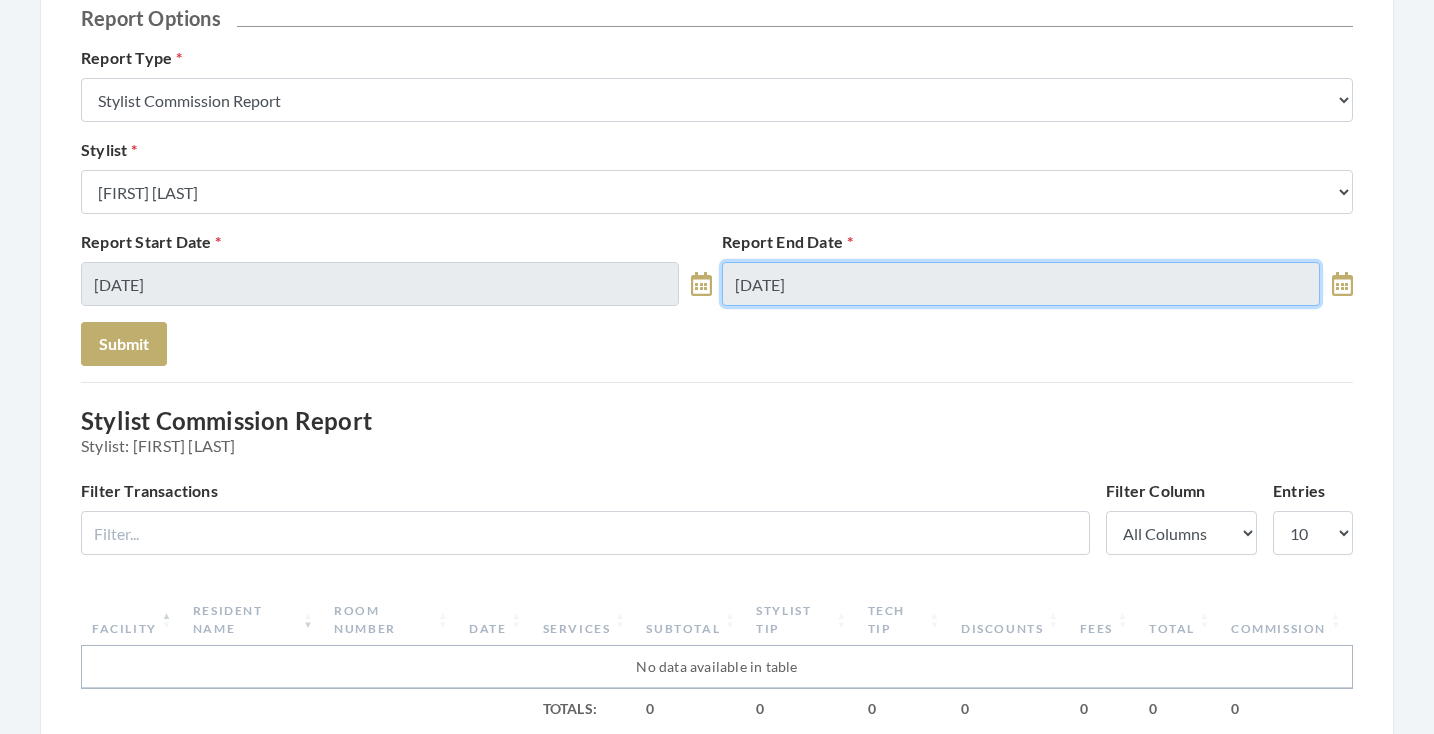 click on "[DATE]" at bounding box center (1021, 284) 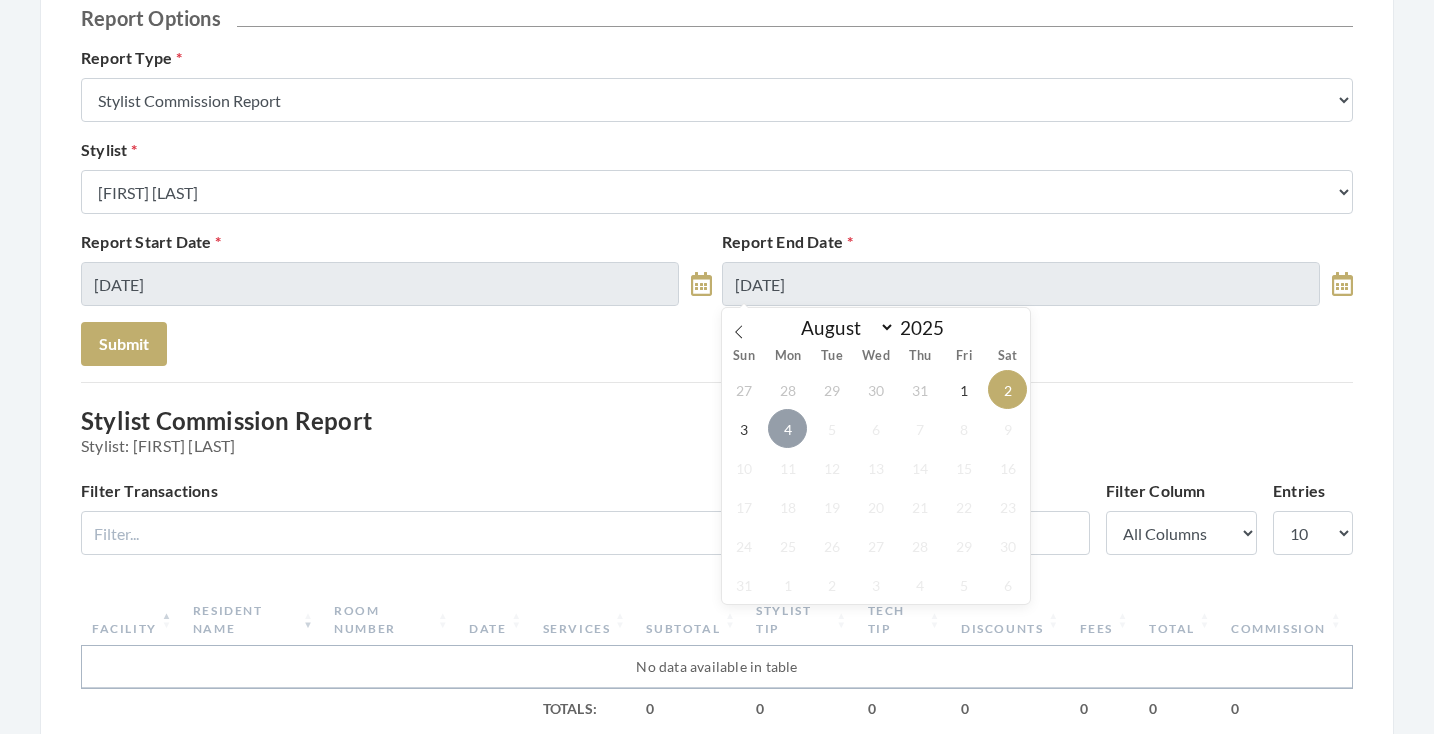 click on "4" at bounding box center (787, 428) 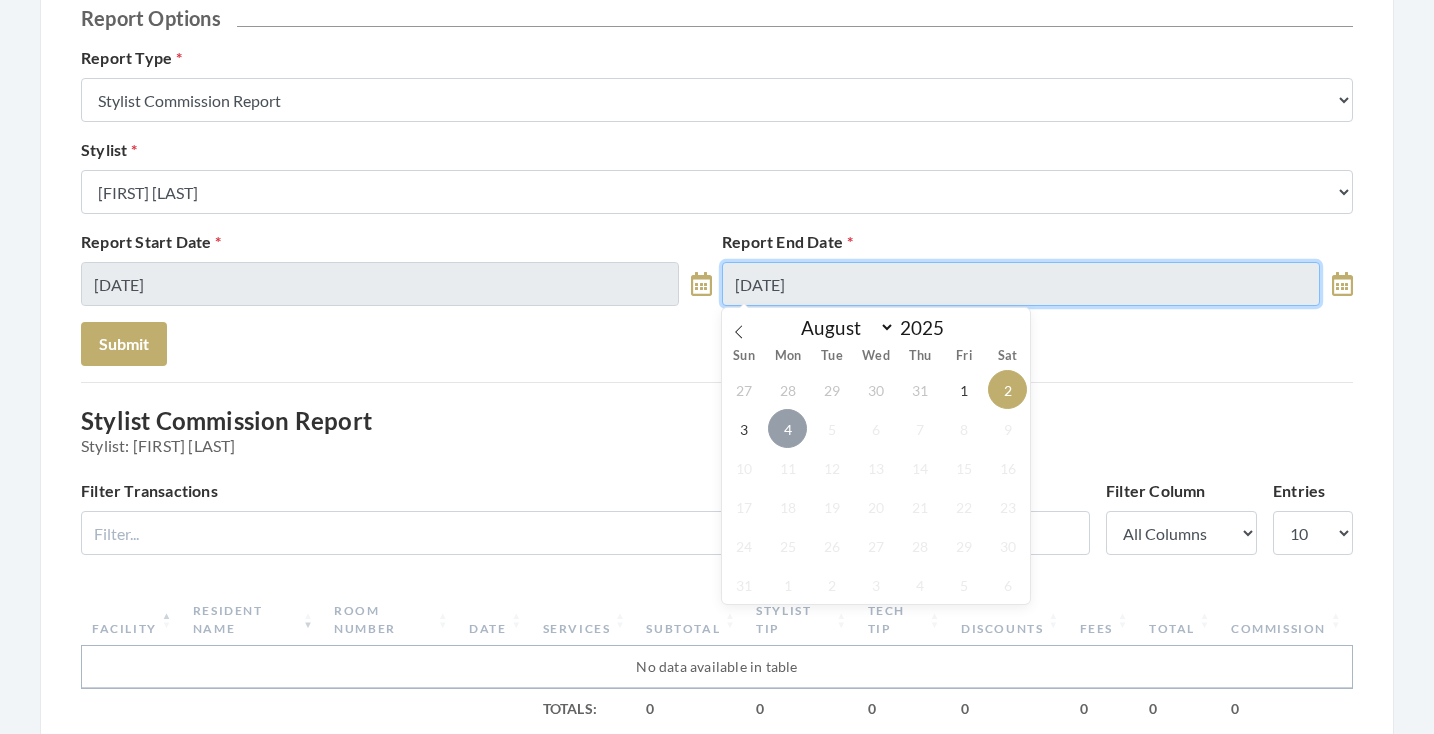 type on "08/04/2025" 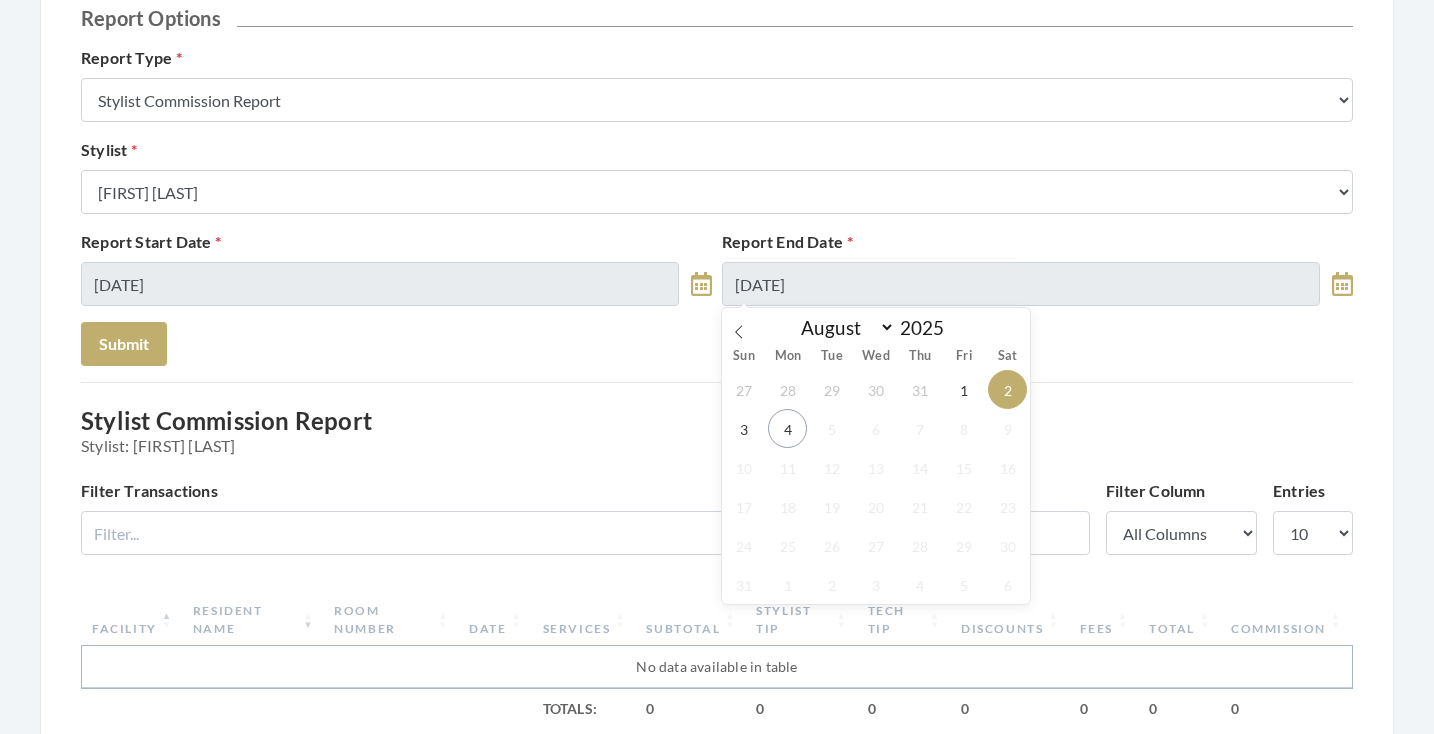 click on "Stylist Commission Report
Stylist: Keri Simpson" at bounding box center [717, 431] 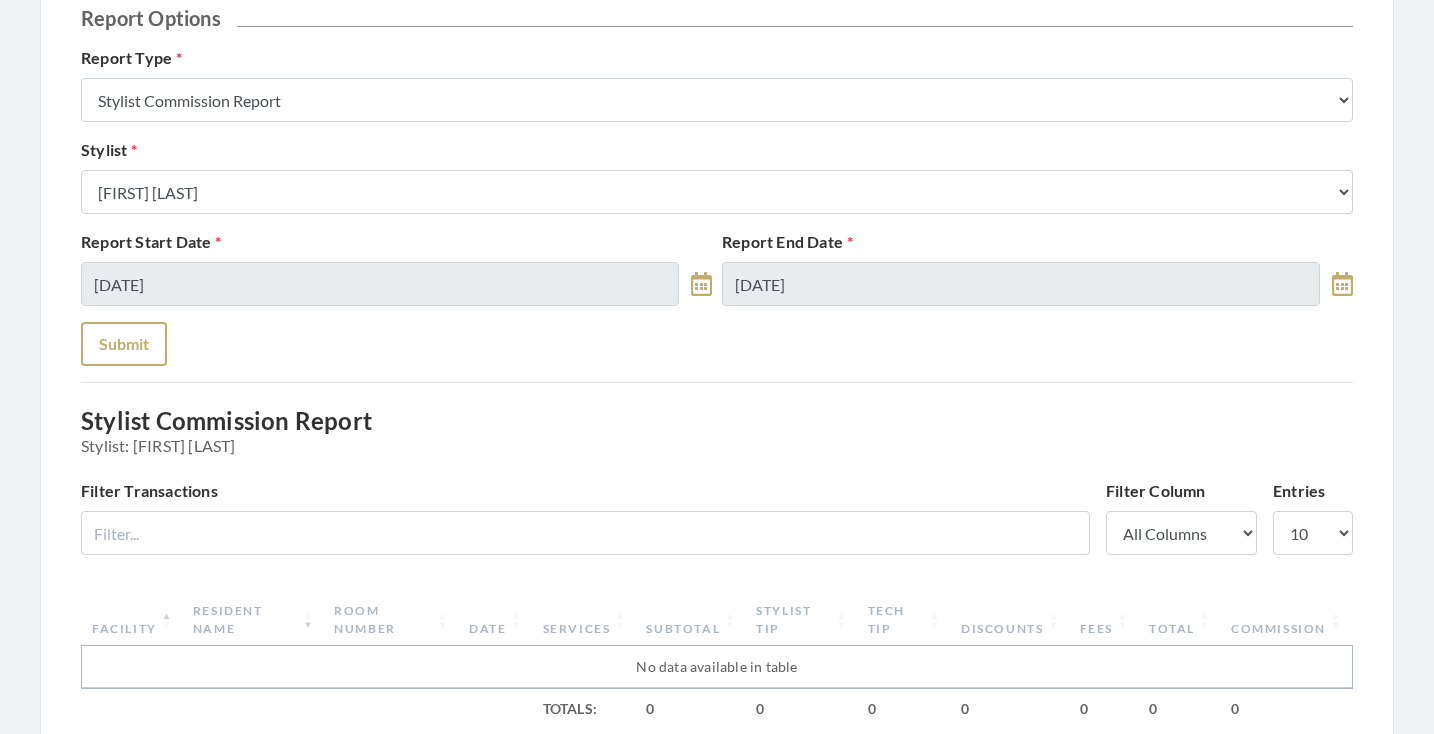 click on "Submit" at bounding box center [124, 344] 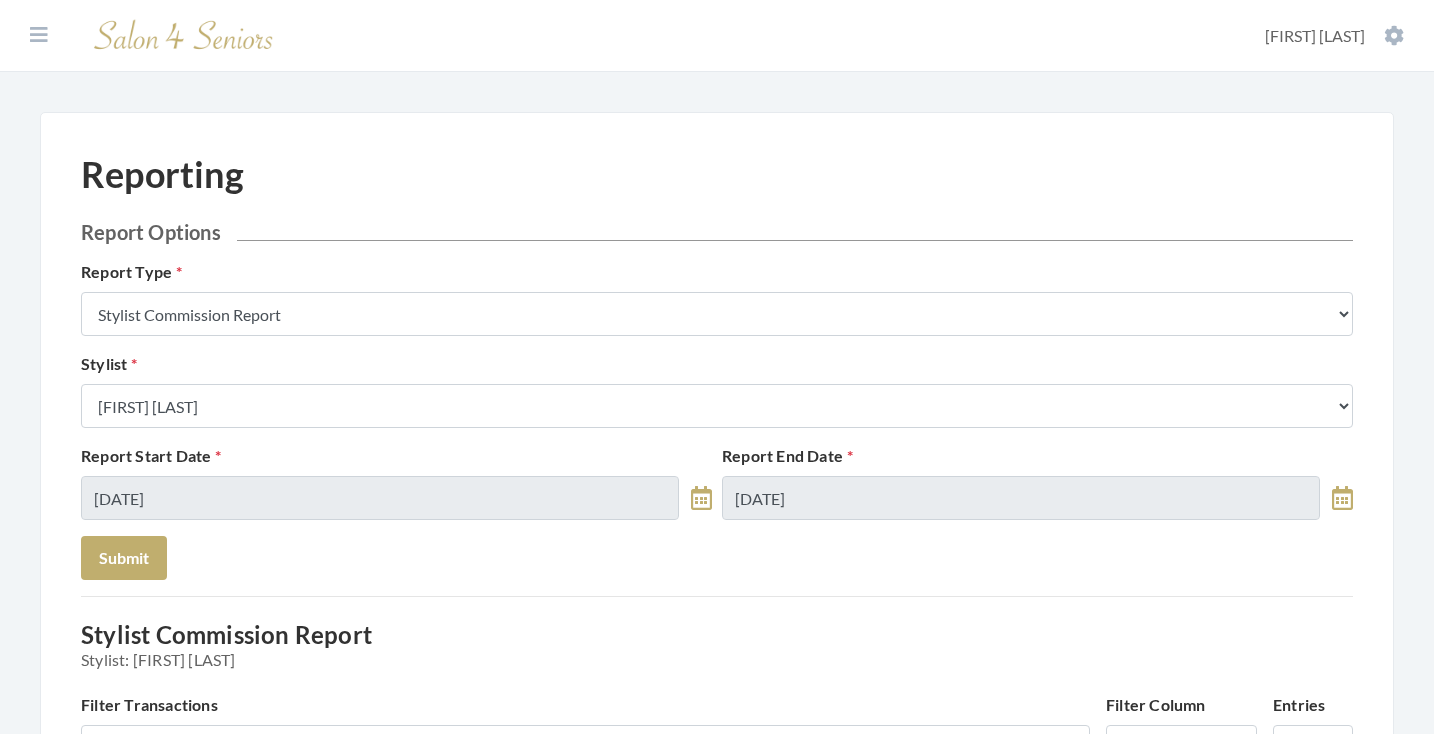 scroll, scrollTop: 0, scrollLeft: 0, axis: both 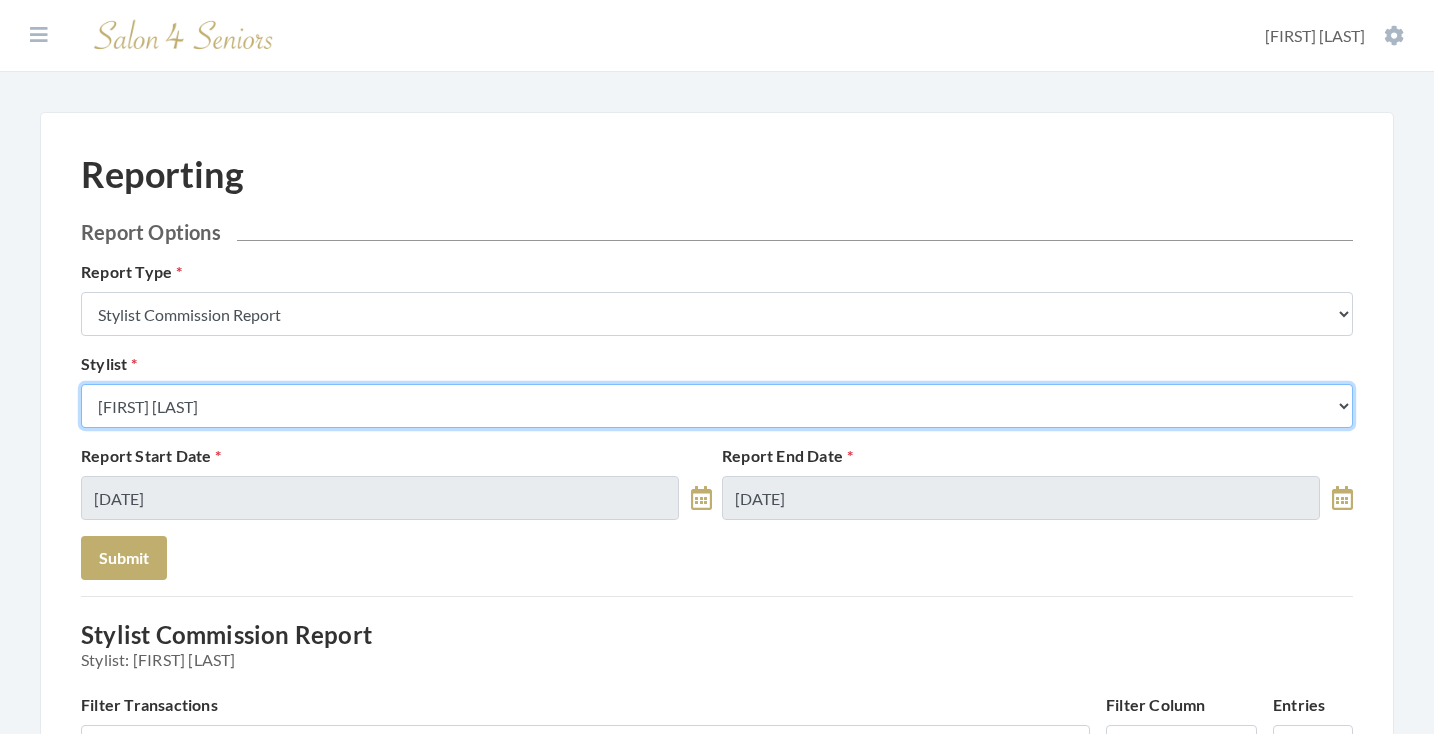 select on "18" 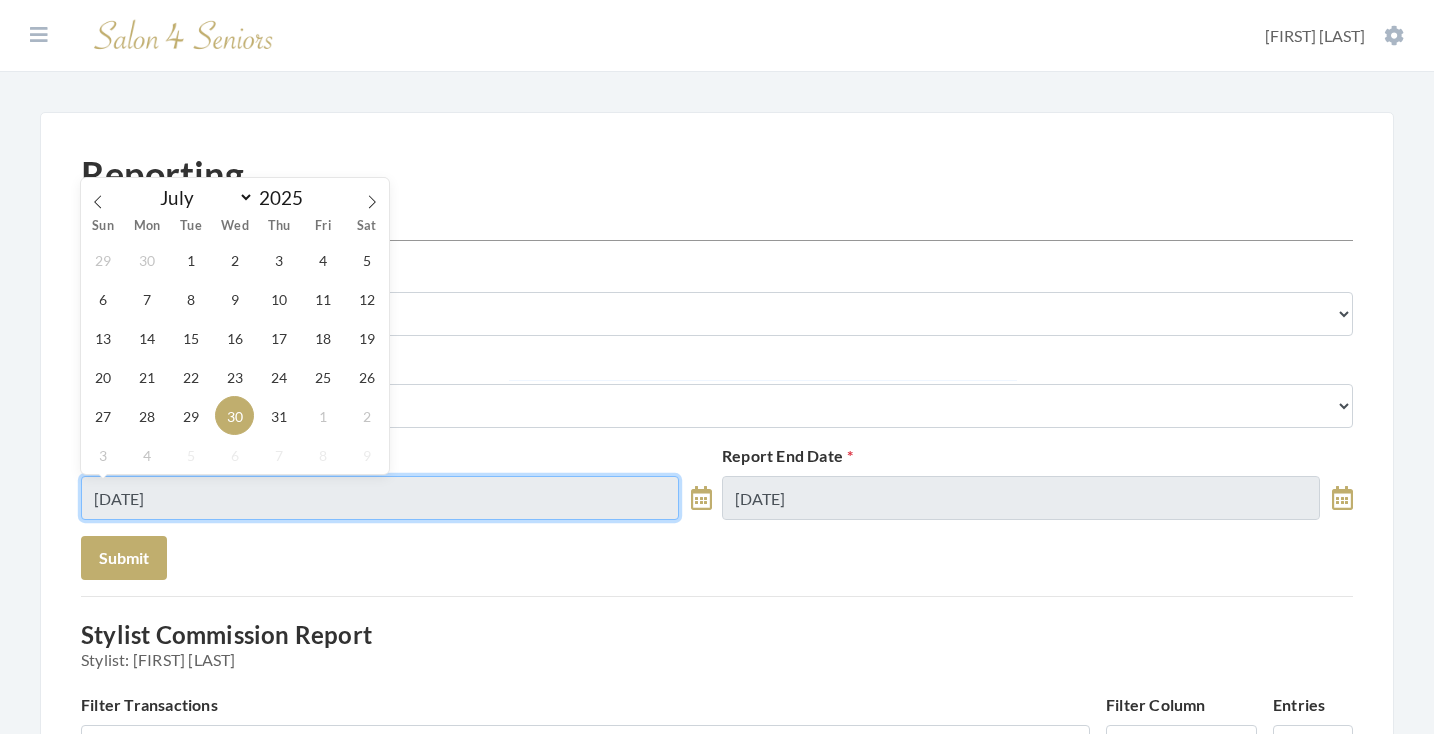 click on "[DATE]" at bounding box center (380, 498) 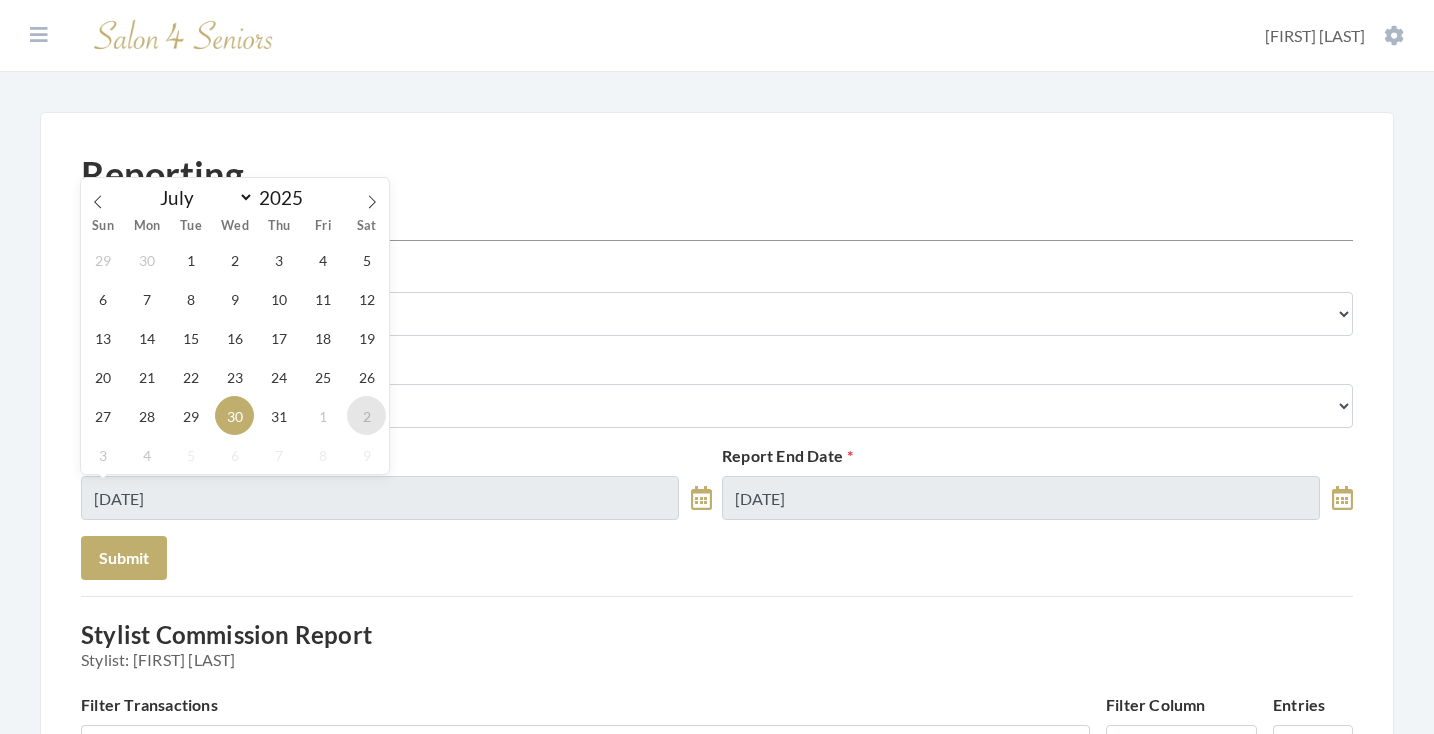 click on "2" at bounding box center (366, 415) 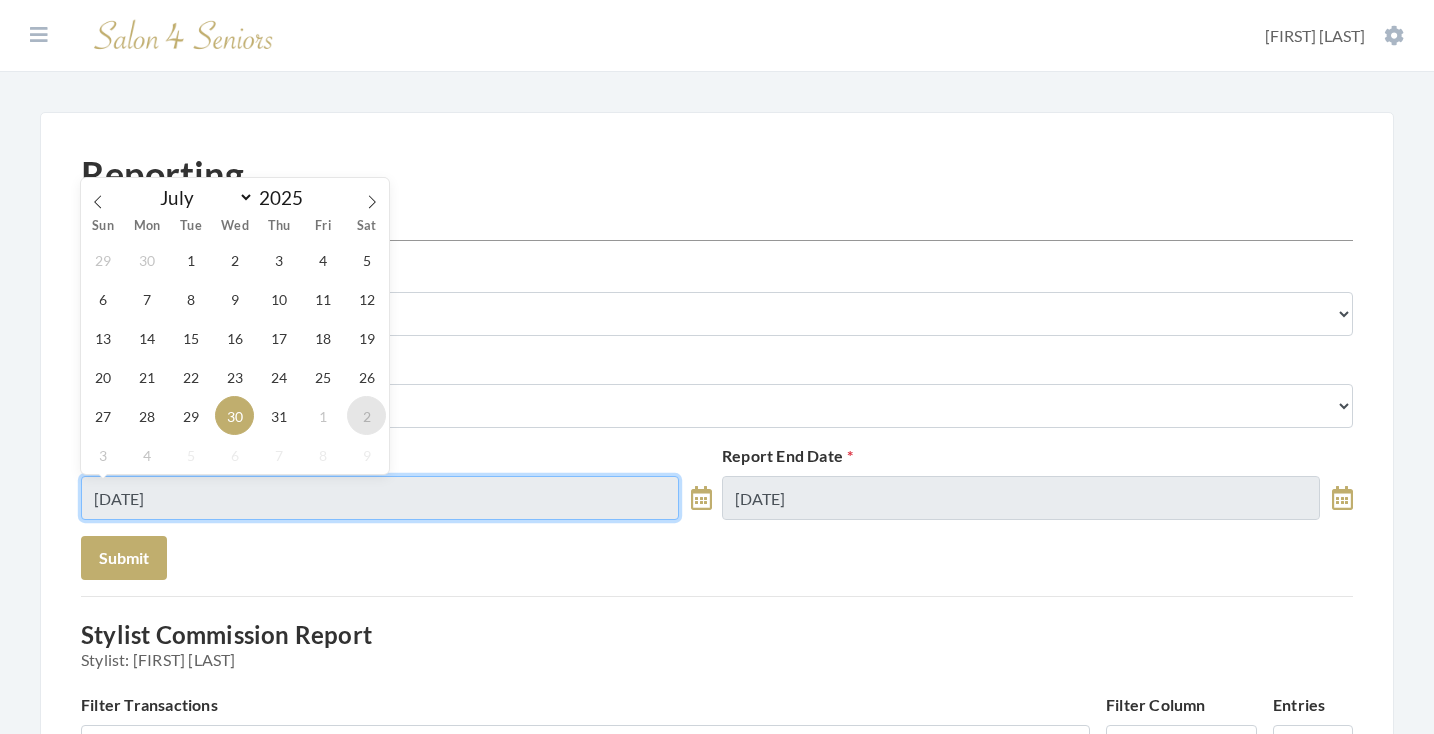 type on "[DATE]" 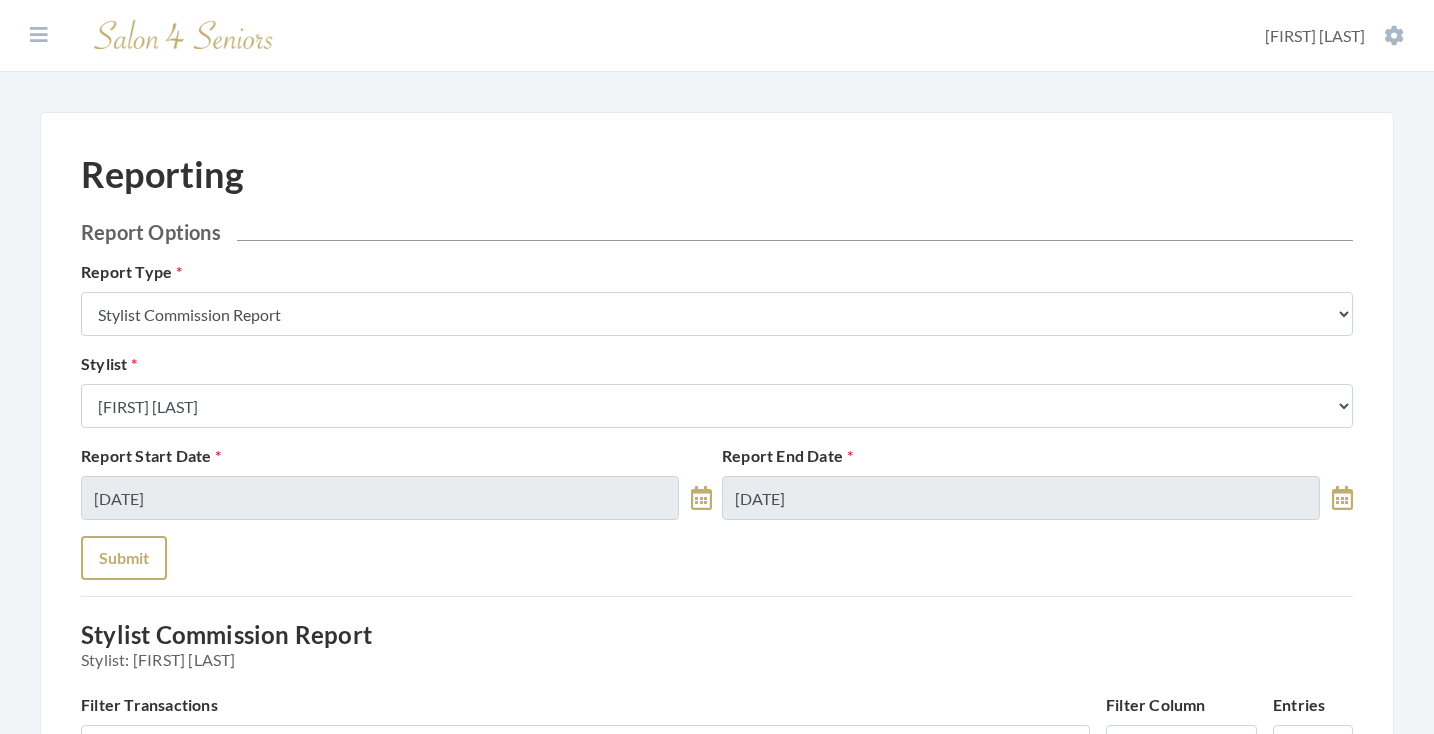 click on "Submit" at bounding box center (124, 558) 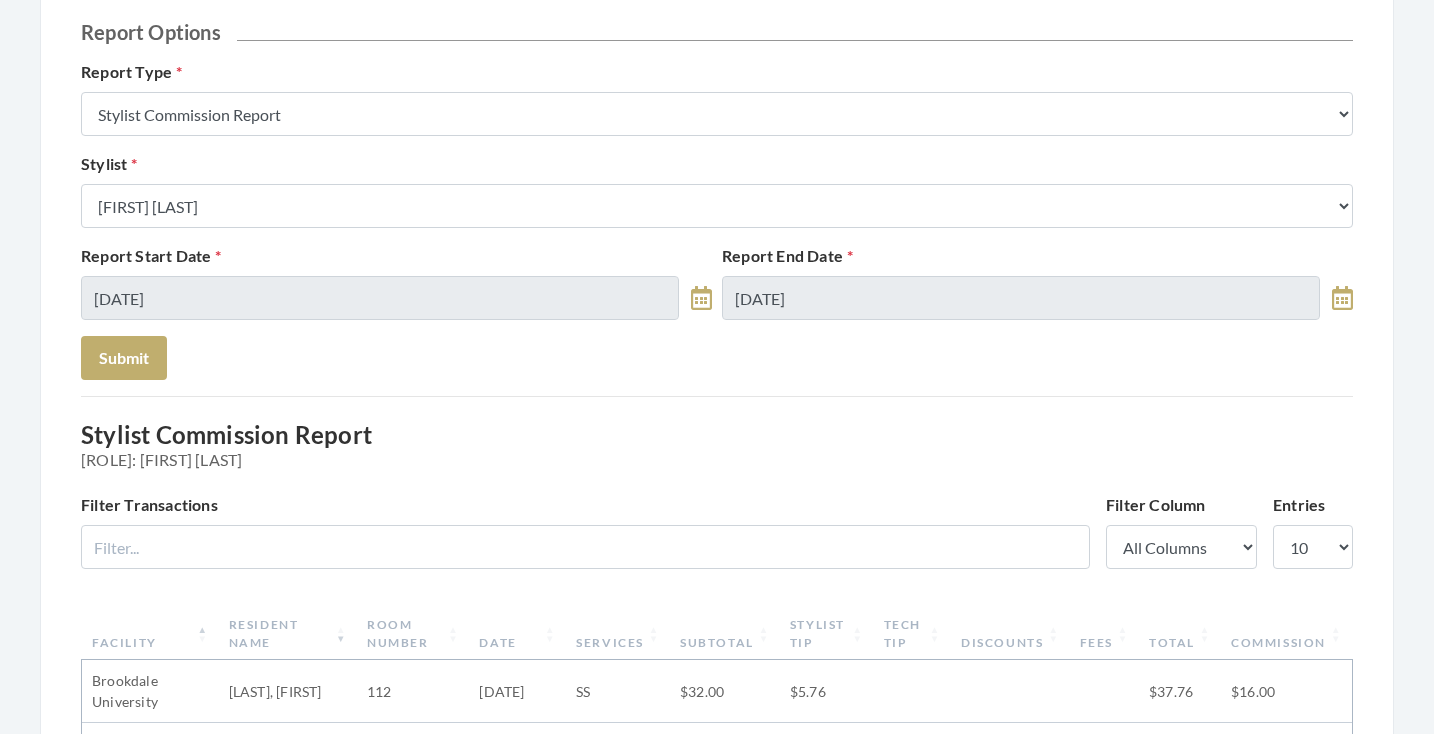 scroll, scrollTop: 6, scrollLeft: 0, axis: vertical 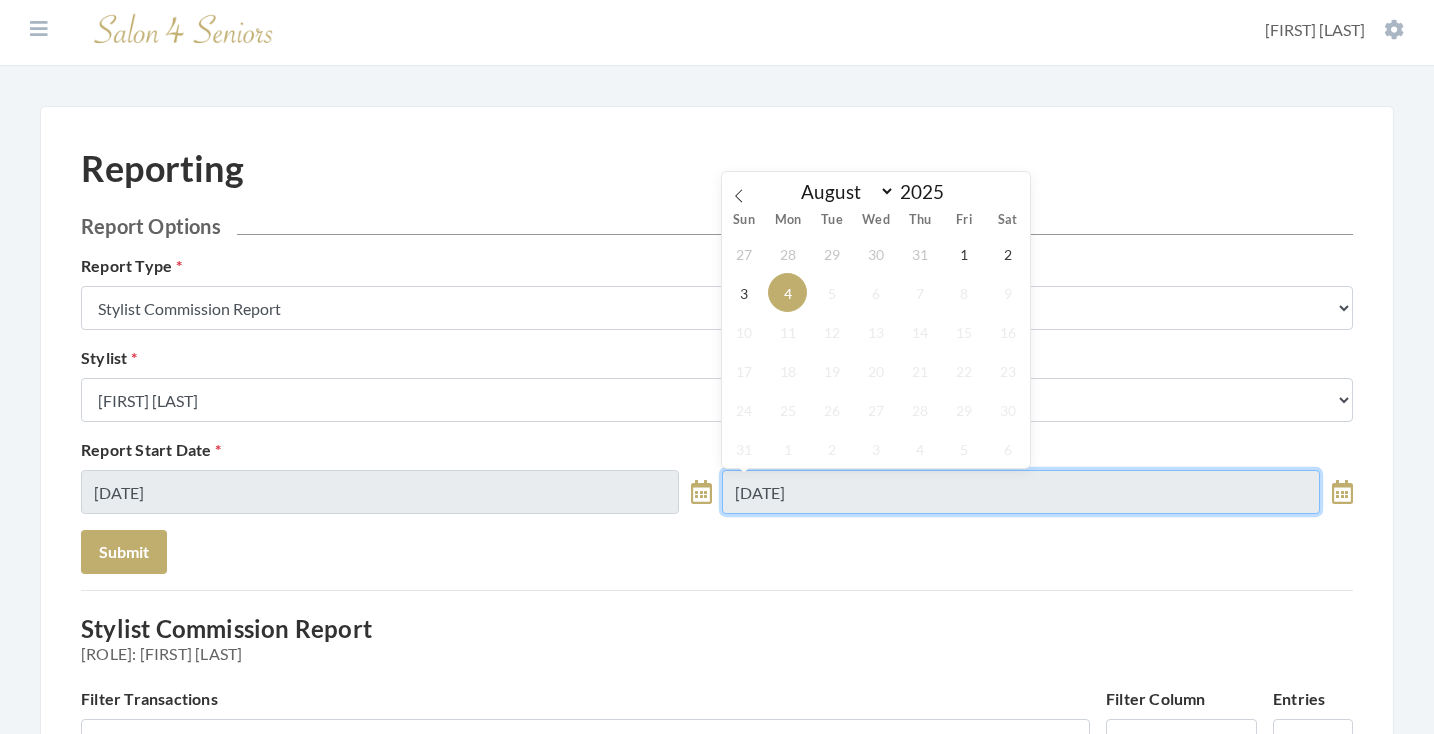click on "[DATE]" at bounding box center (1021, 492) 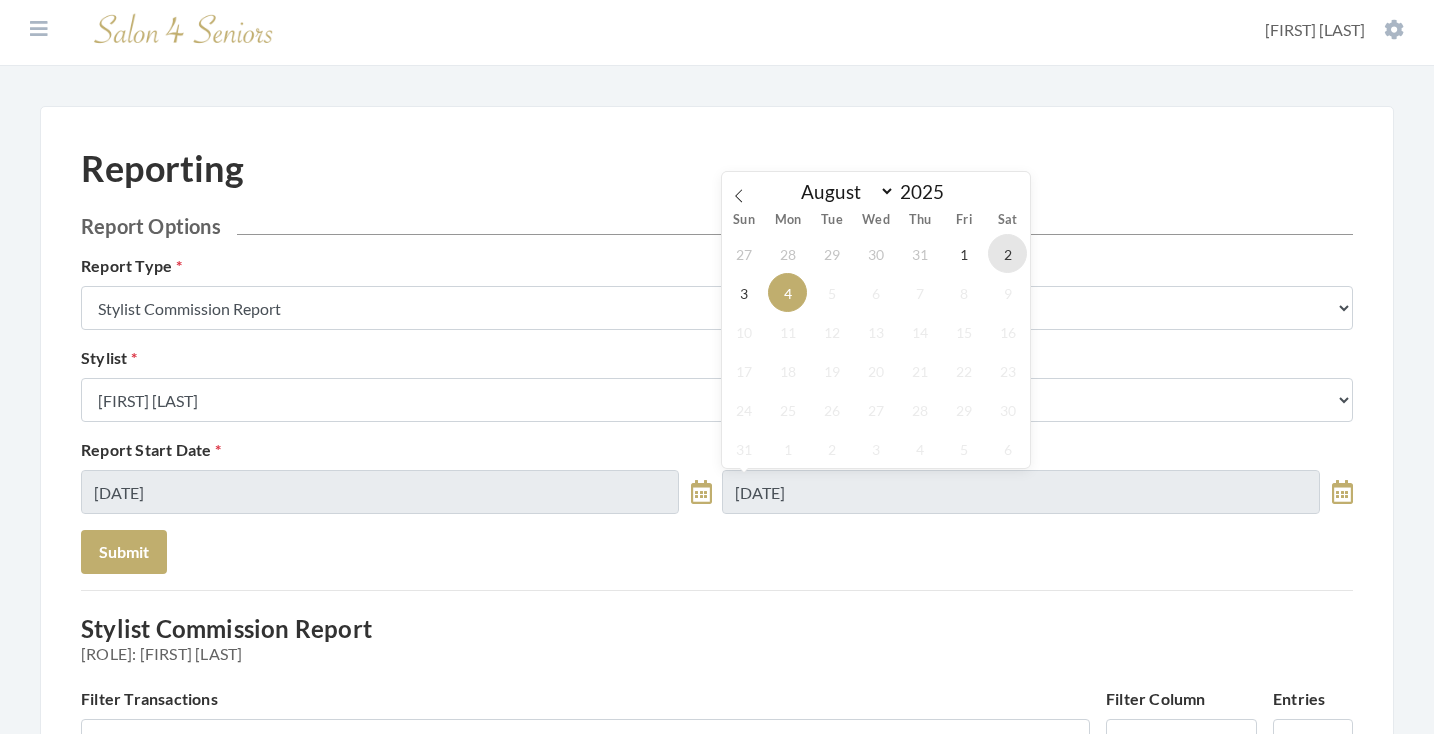 click on "2" at bounding box center [1007, 253] 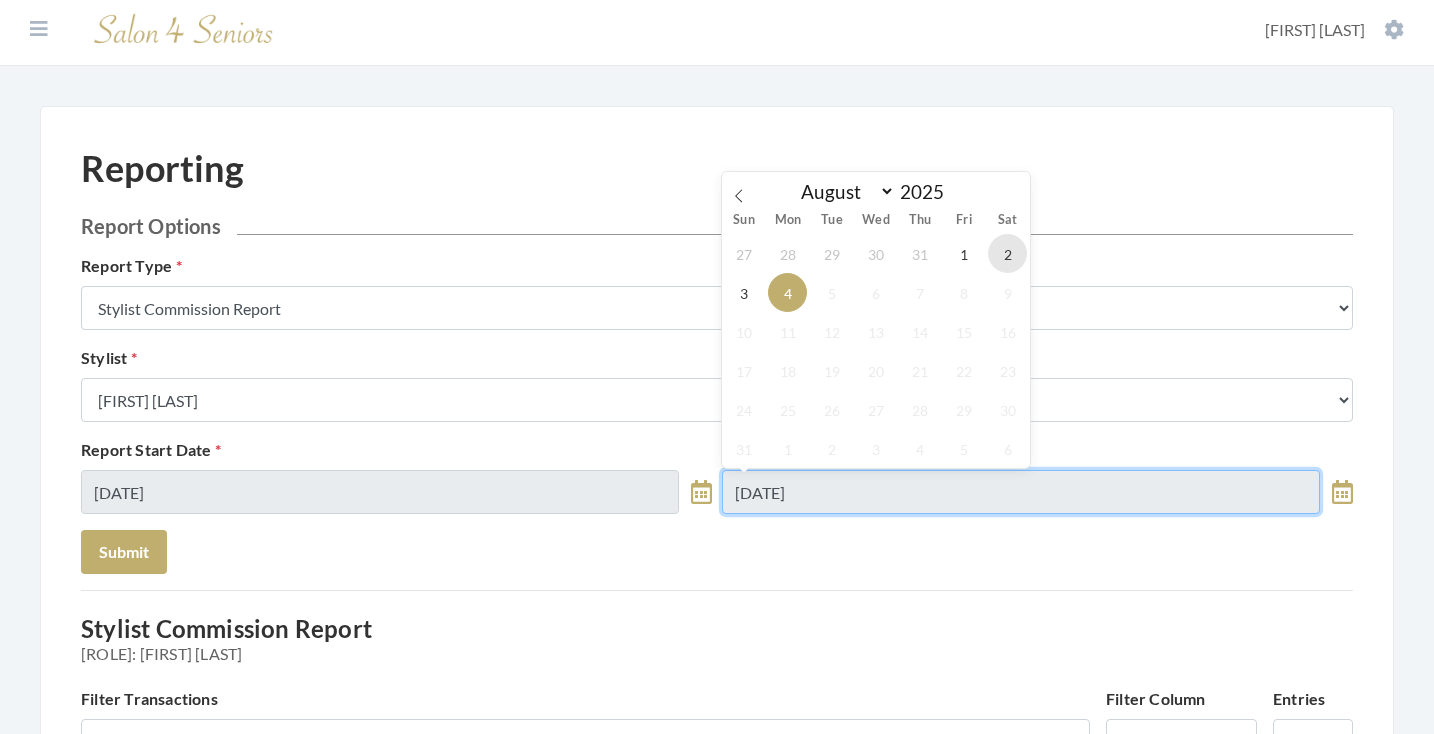 type on "[DATE]" 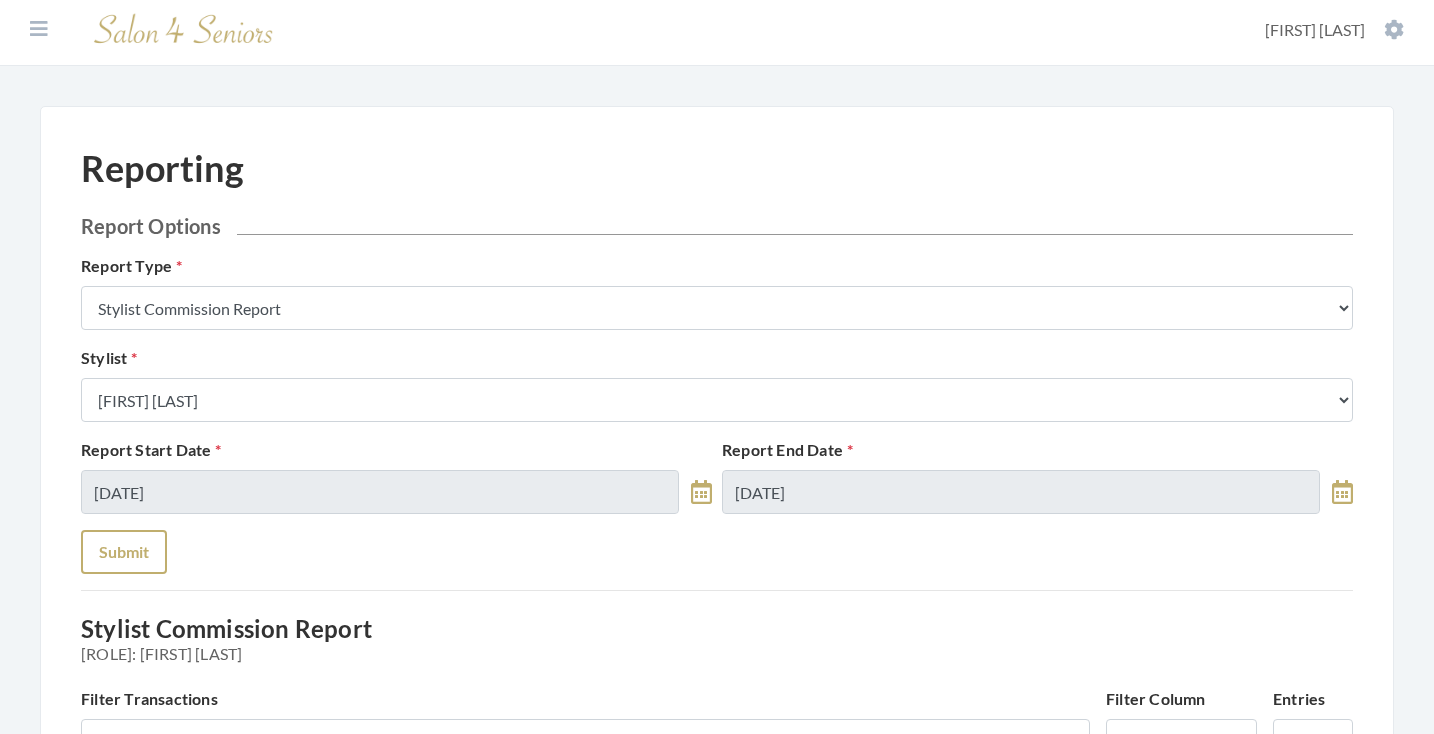 click on "Submit" at bounding box center (124, 552) 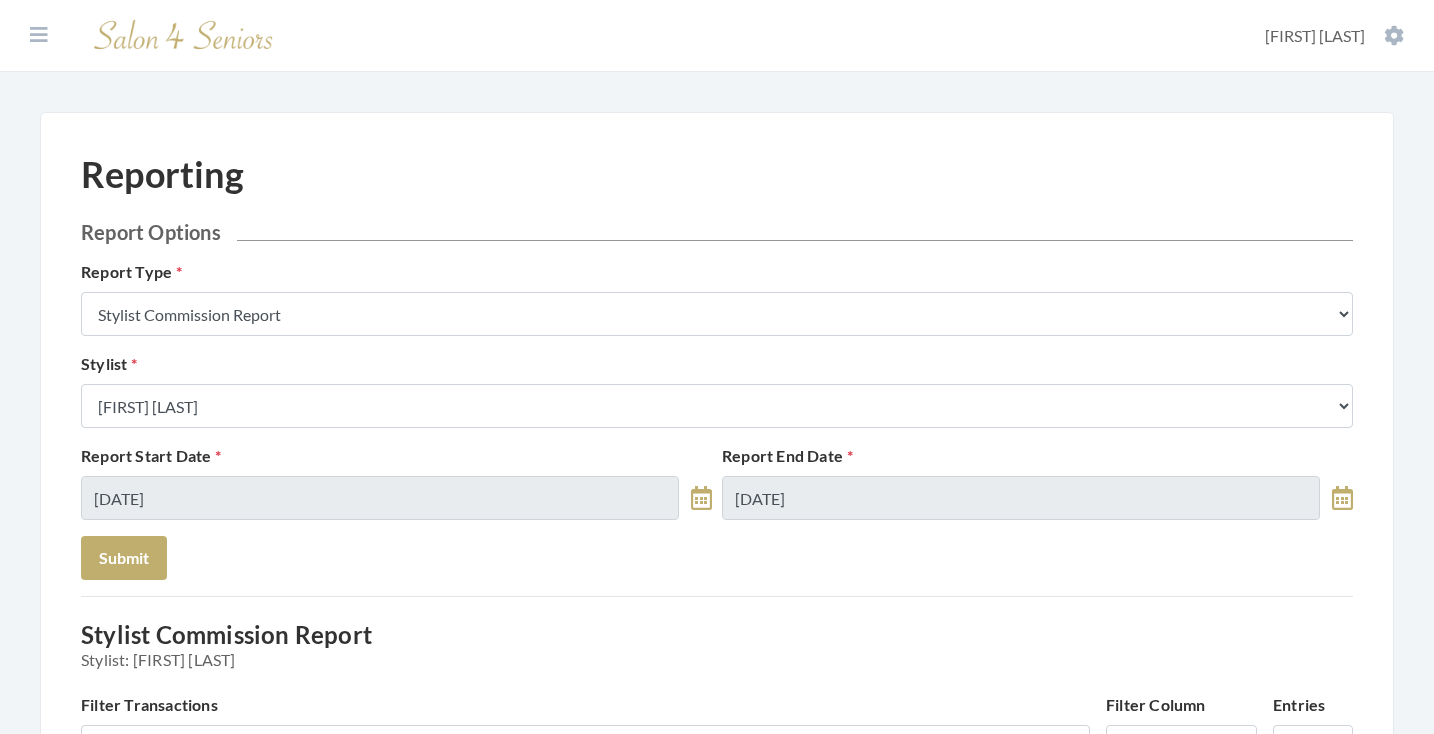 scroll, scrollTop: 0, scrollLeft: 0, axis: both 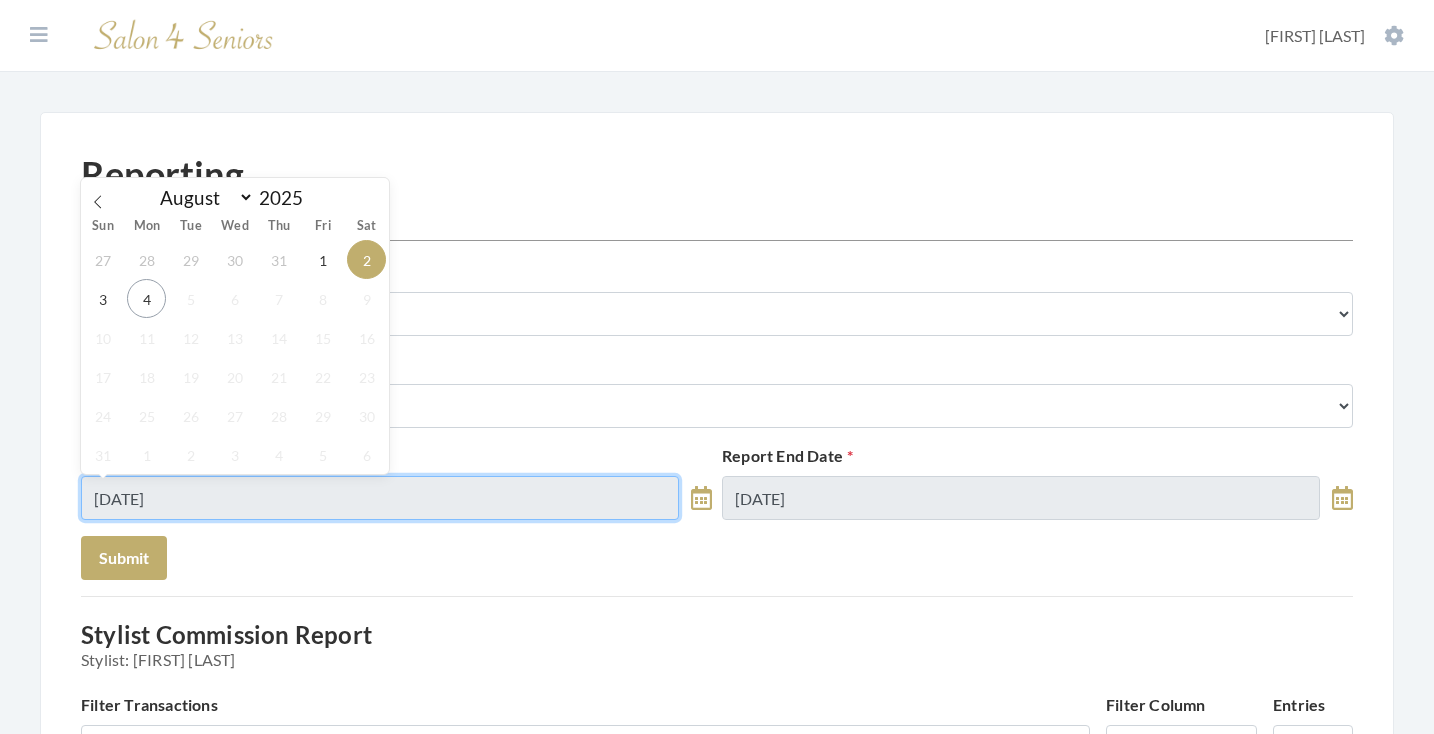 click on "[DATE]" at bounding box center (380, 498) 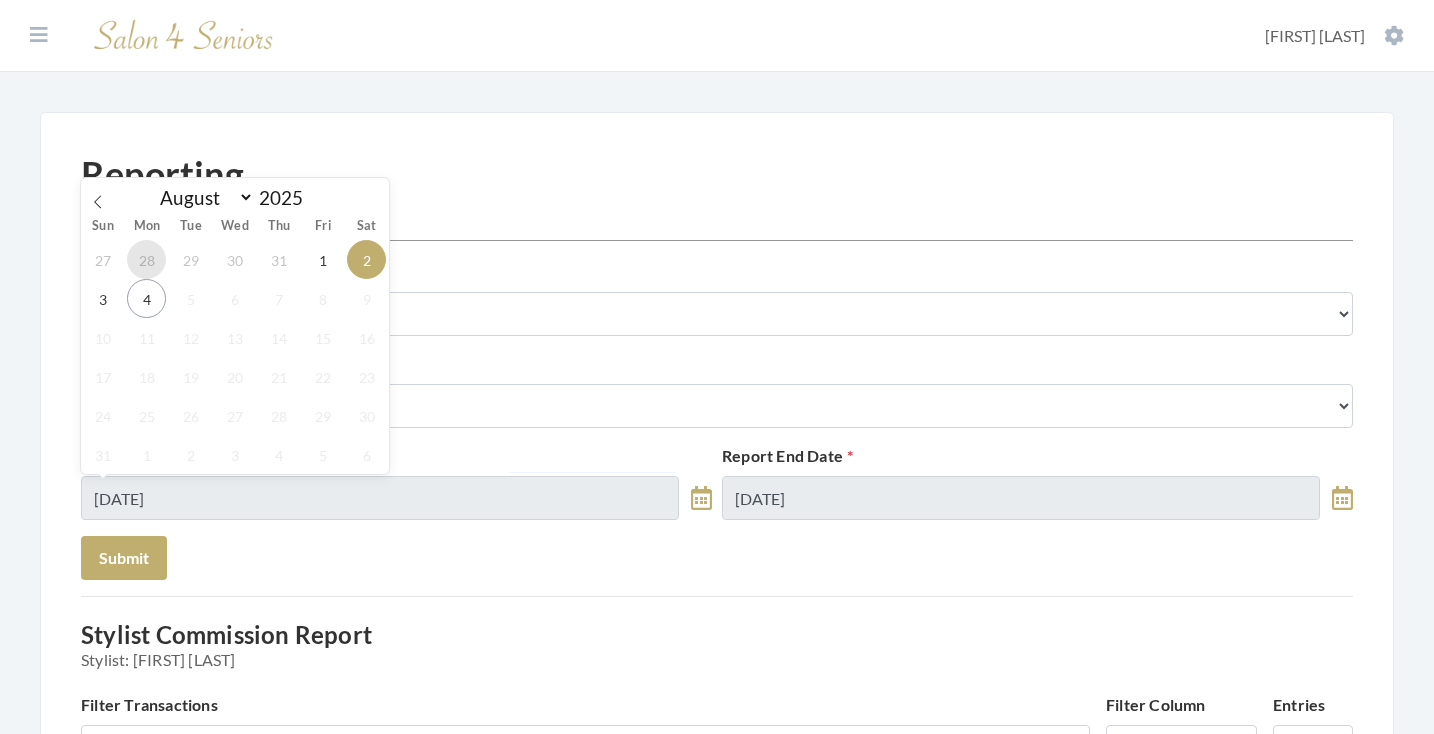 click on "28" at bounding box center (146, 259) 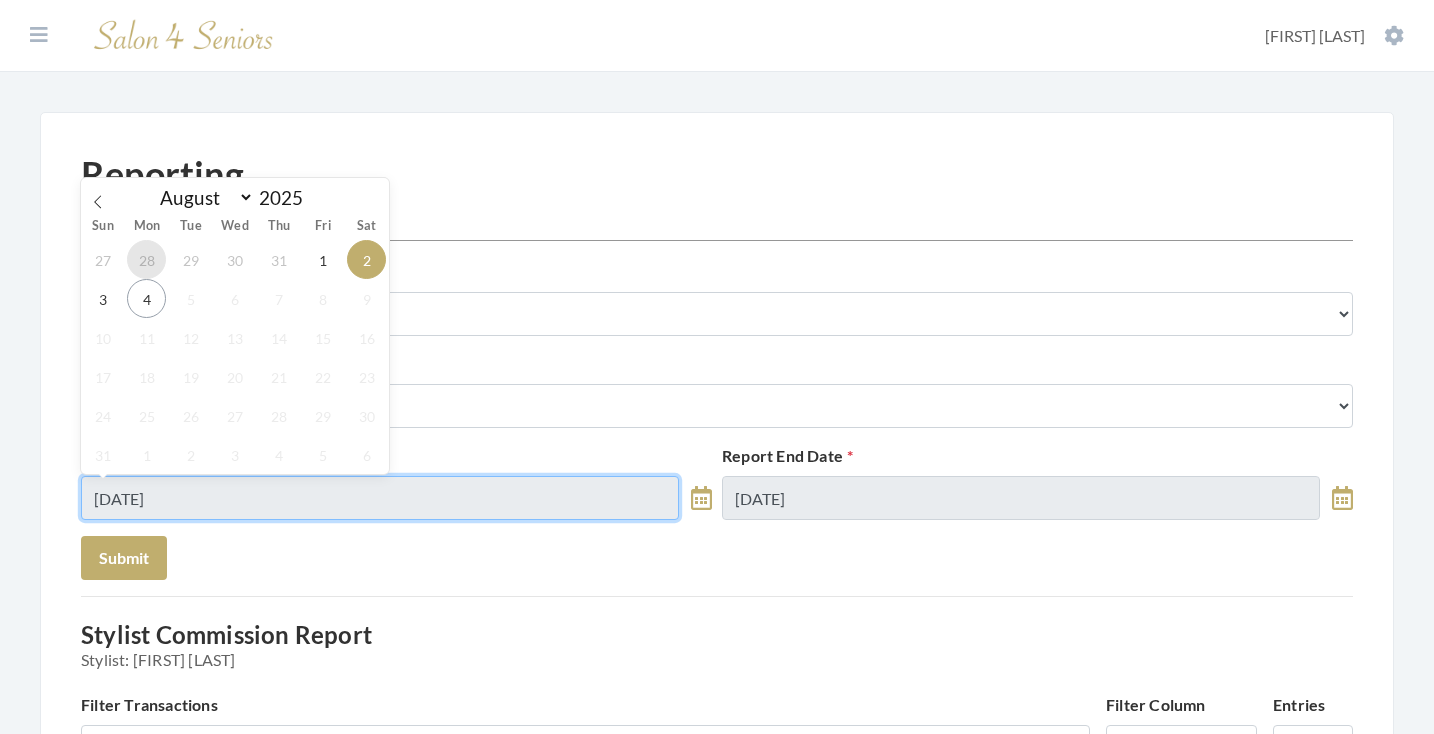 type on "07/28/2025" 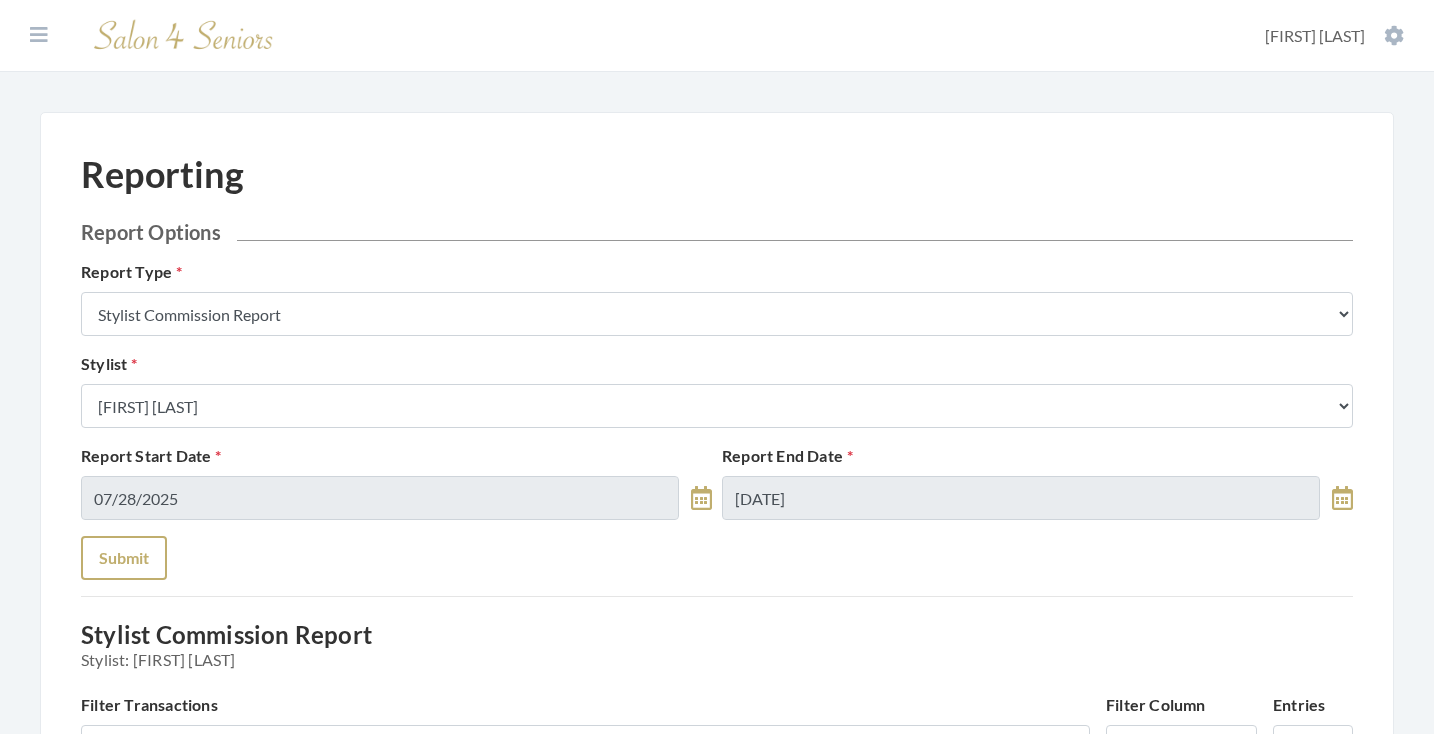 click on "Submit" at bounding box center [124, 558] 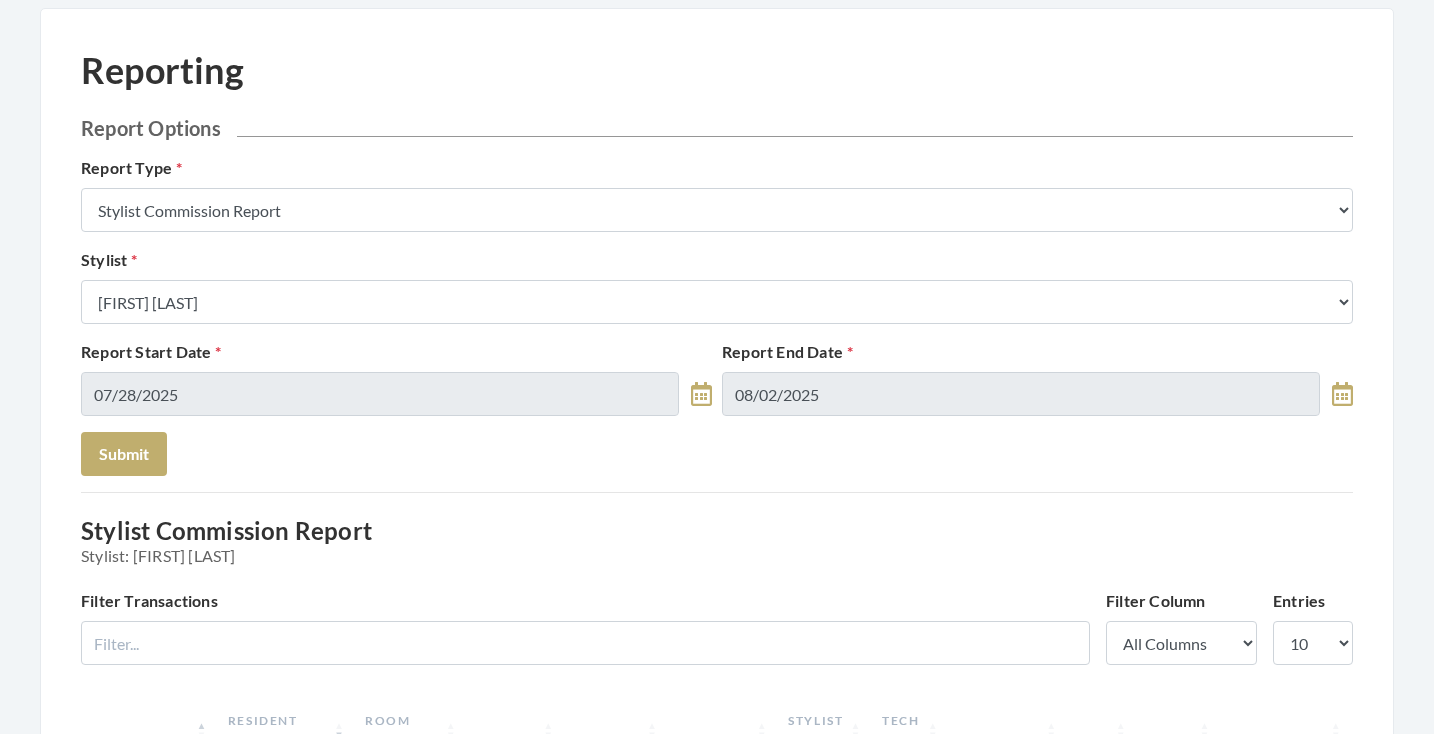 scroll, scrollTop: 96, scrollLeft: 0, axis: vertical 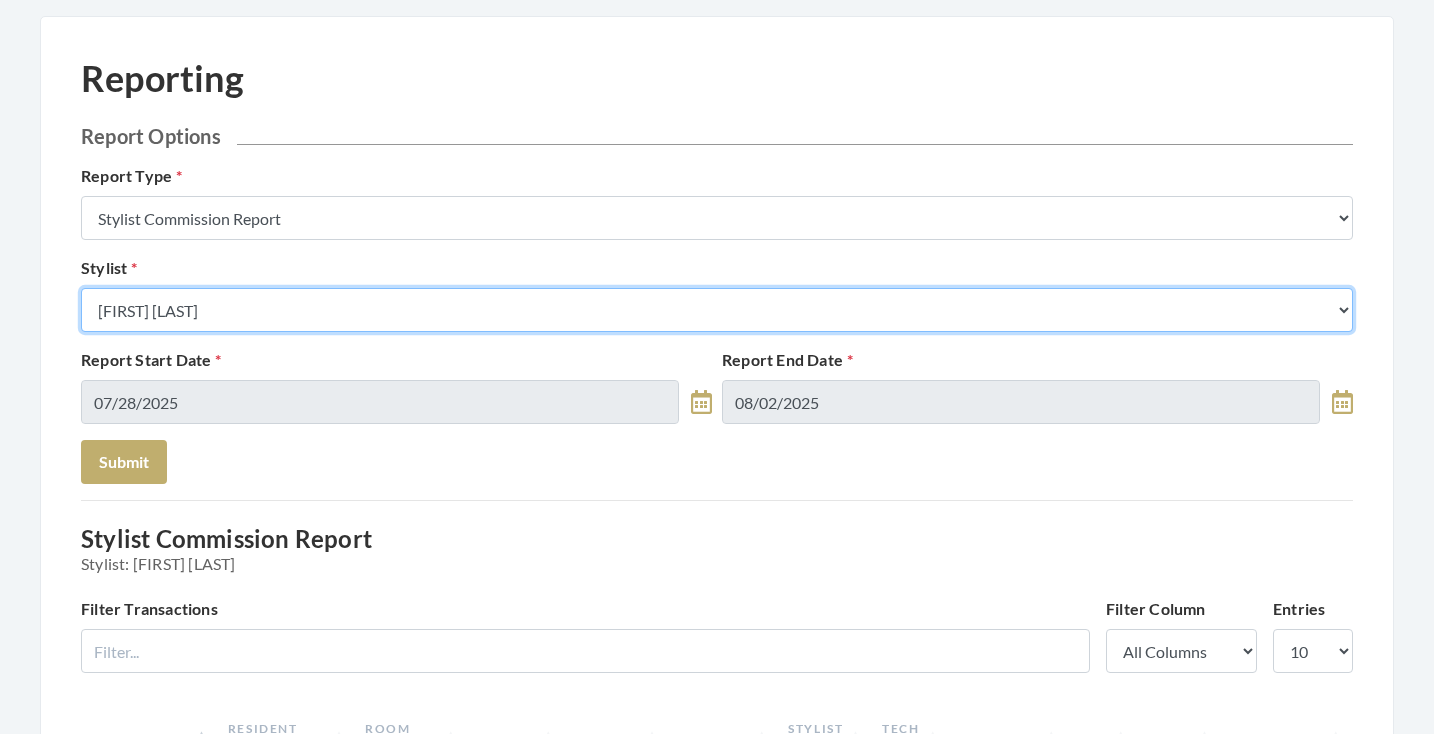 select on "146" 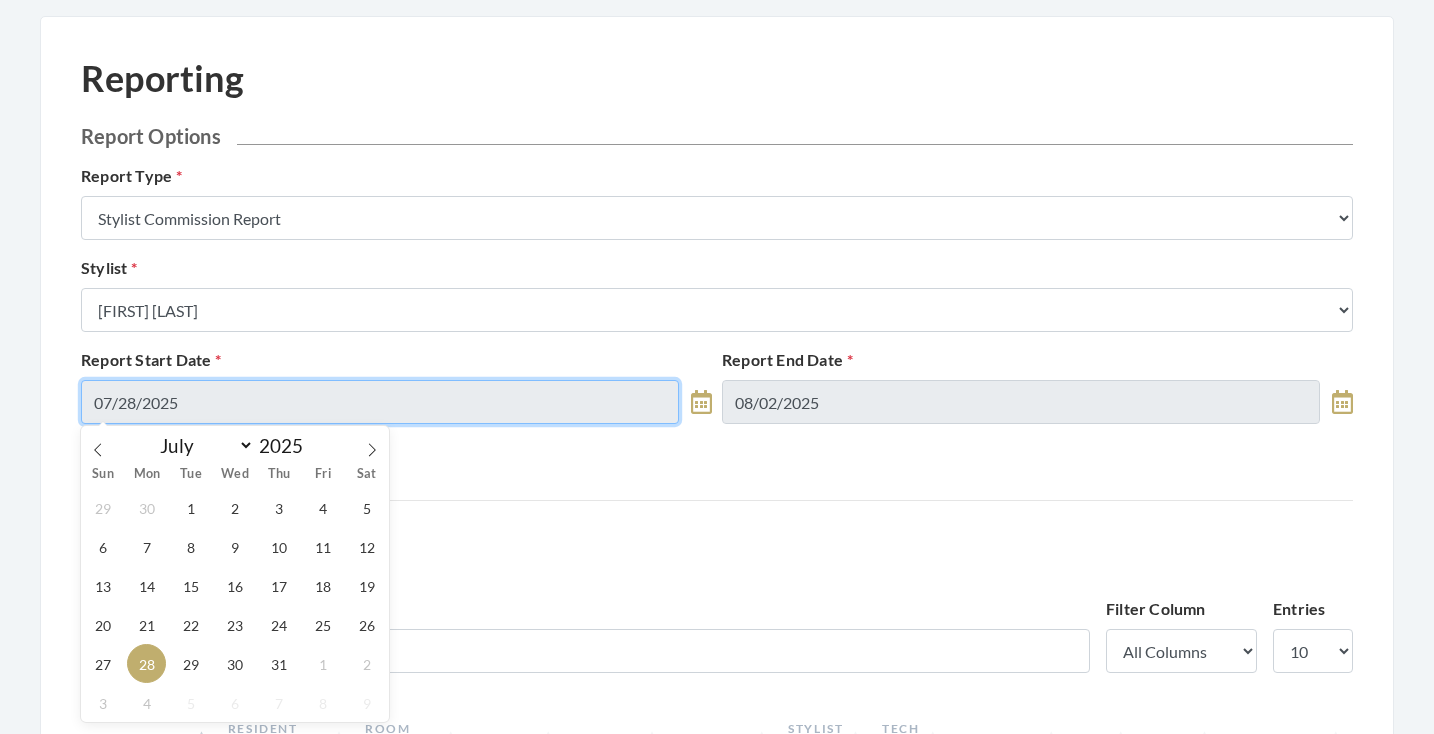 drag, startPoint x: 273, startPoint y: 391, endPoint x: 293, endPoint y: 391, distance: 20 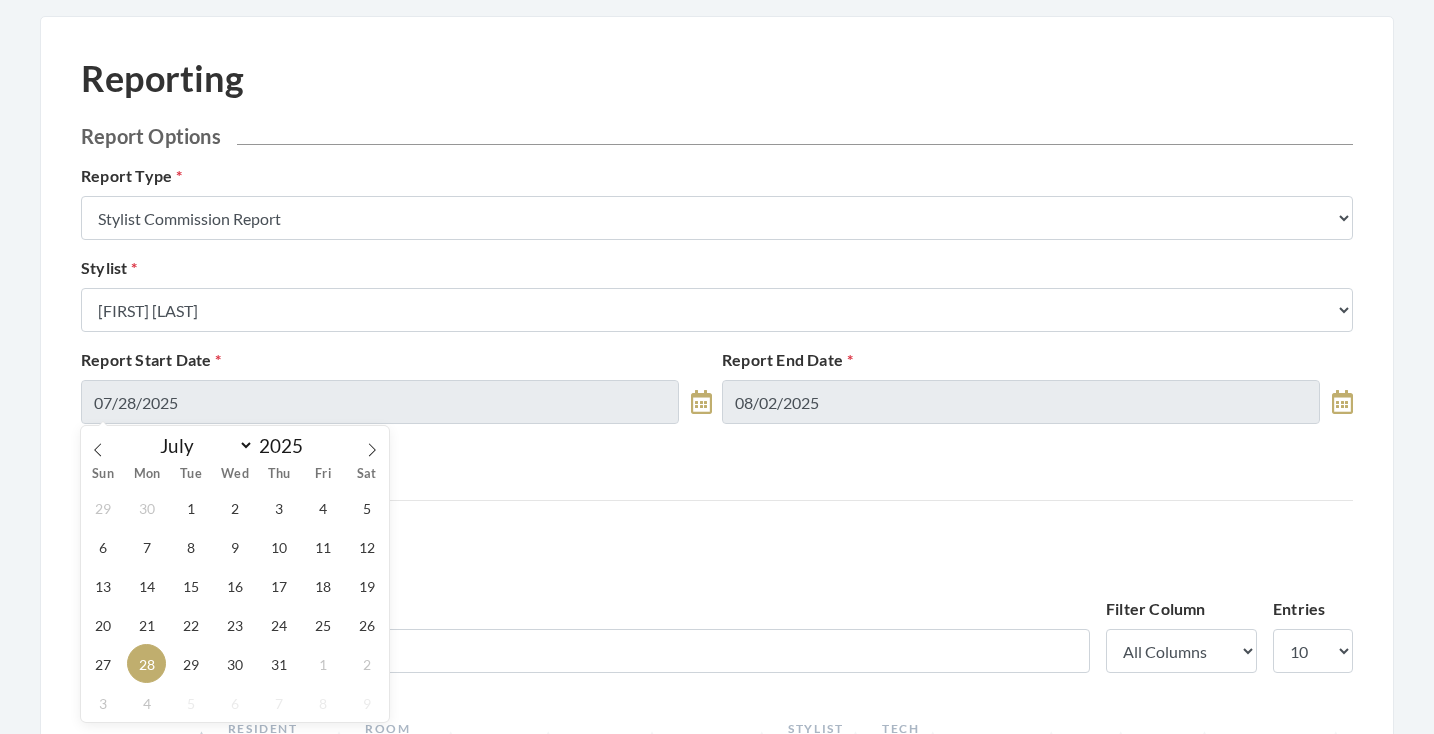 click on "Report Options   Report Type   Stylist Commission Report   Tech Payroll Report   Facility Billing Report   Individual Billing Report   Service History Report   Stylist   Select a Stylist   Alaina Krumm   Alisha Teasley   April Dructor   Ashley Venable   Bonnie Pierce   Cassie Boyle   Charlie Kinetic   Cheryl Riches   Danielle Johnson   Diane Wilson   Donella Carter   Emilee Daly   Erika Sasser   Erika Carey   Greg Stylist   Jane Hunter   Jean McRee   Jennifer Hess   Jessica Brown   Jill Rodriguez   Kellye McCormick   Keri Simpson   Kinetic Stylist   Kristen Koci   Krystal Rutledge   Melisssa Hope Bonnemer   Mindy Dunn   Nat Thompson   Padricka Kinsey-Williams   Rose Randle   Roslyn Hudson   Shawnette Tucker   Shemeka Stephens   Stephanie Speights   Susan Marshall   Susie McCombs   Tamica Woods   Theresa Lindsey   Valerie Willis   Victoria Champion   WILSHUN FOWLER   Technician   Select a Tech   Kimberly Williford   Kinetic Tech   Optionally, Limit By Facility   Facility   Select a Facility   Arbor Lakes NH" at bounding box center (717, 304) 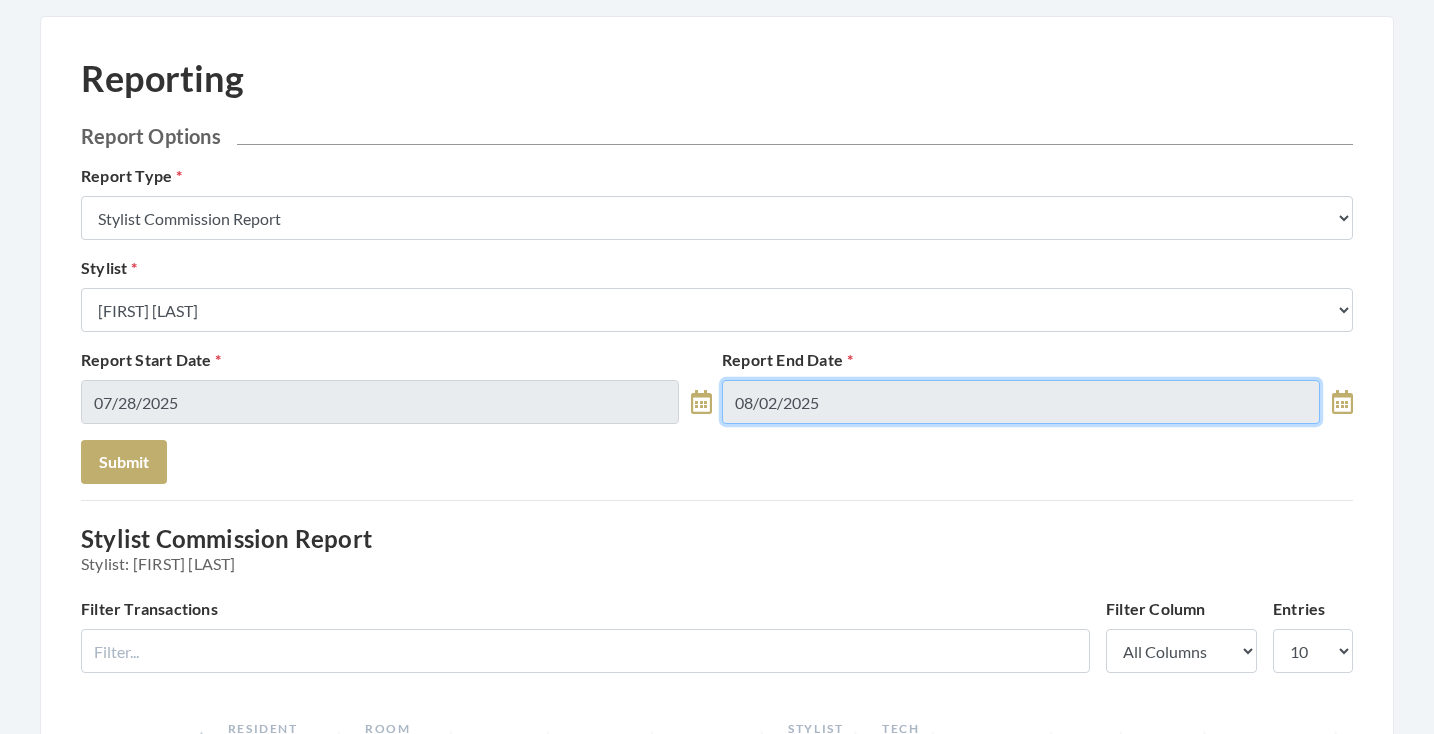 click on "08/02/2025" at bounding box center [1021, 402] 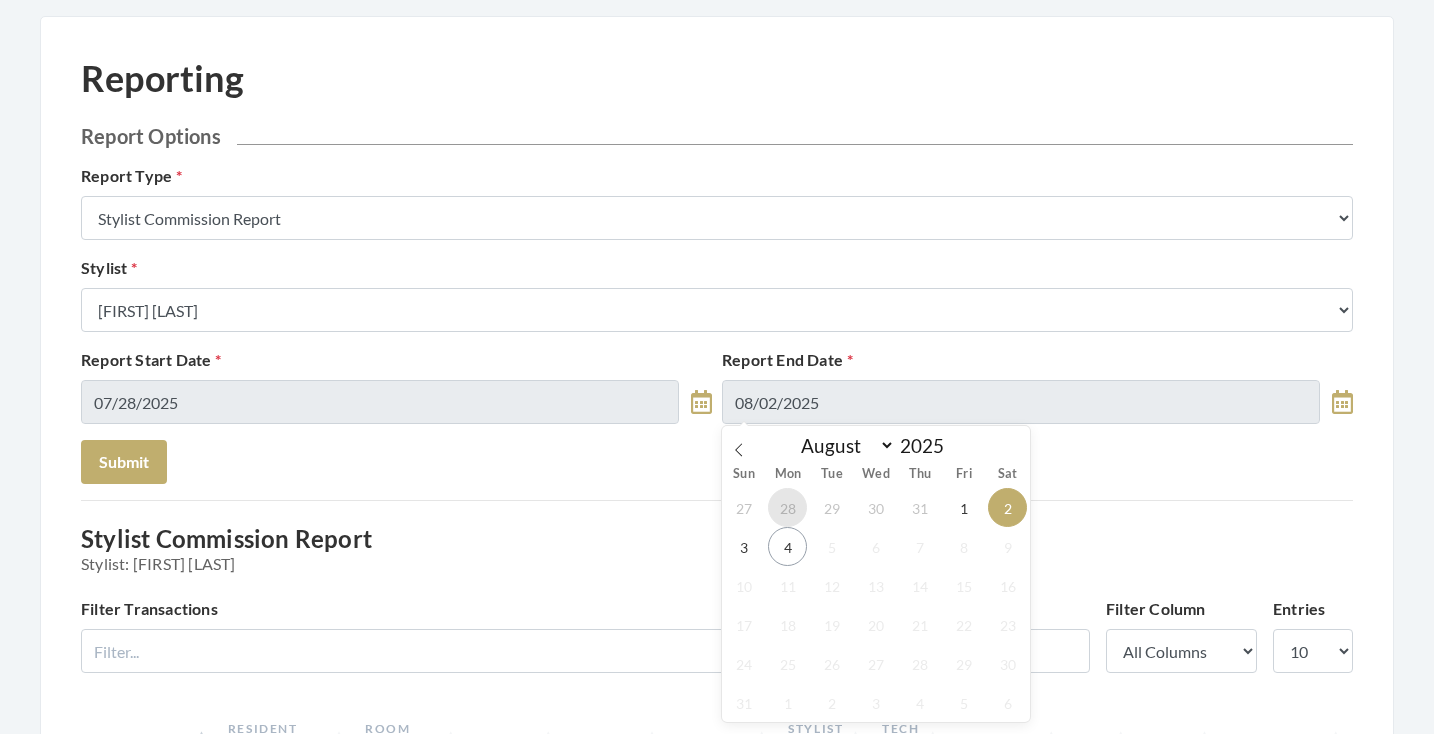 click on "28" at bounding box center (787, 507) 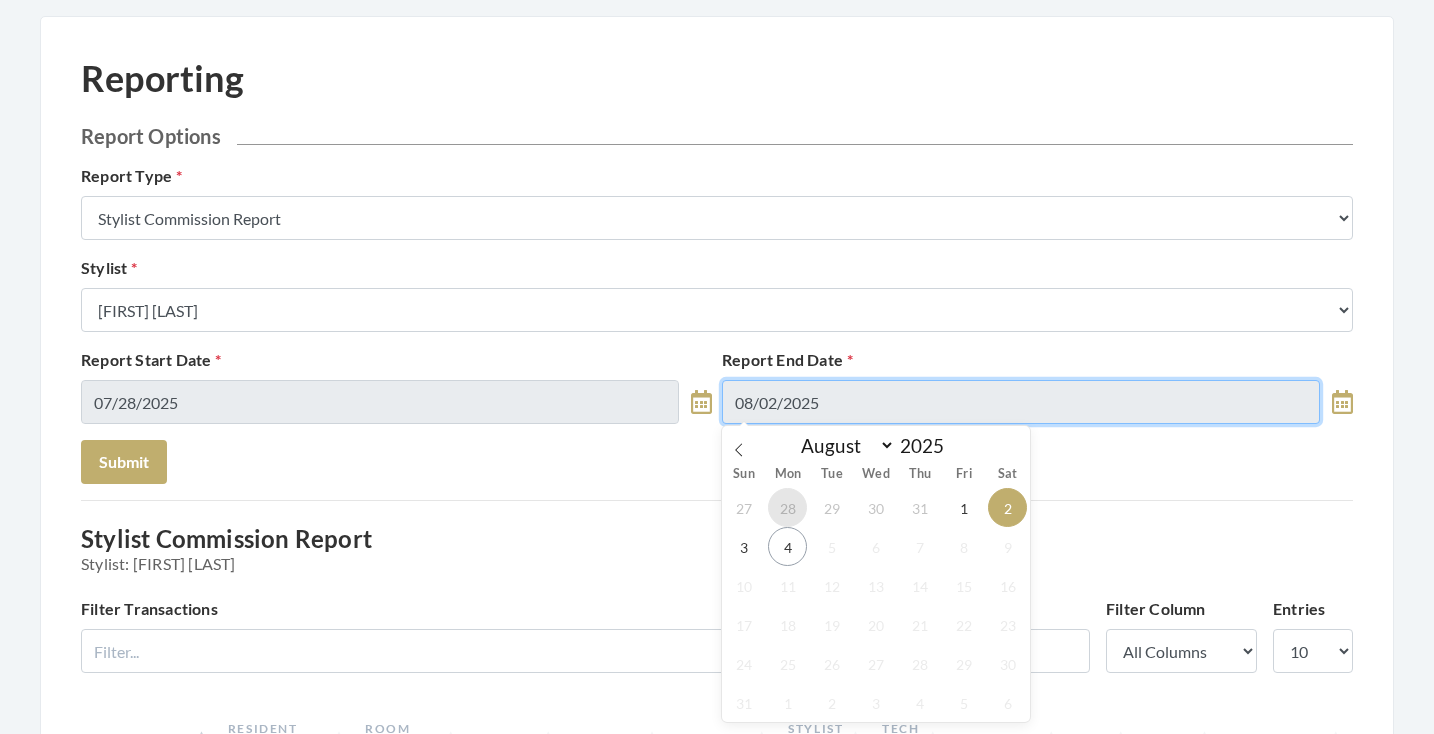 type on "07/28/2025" 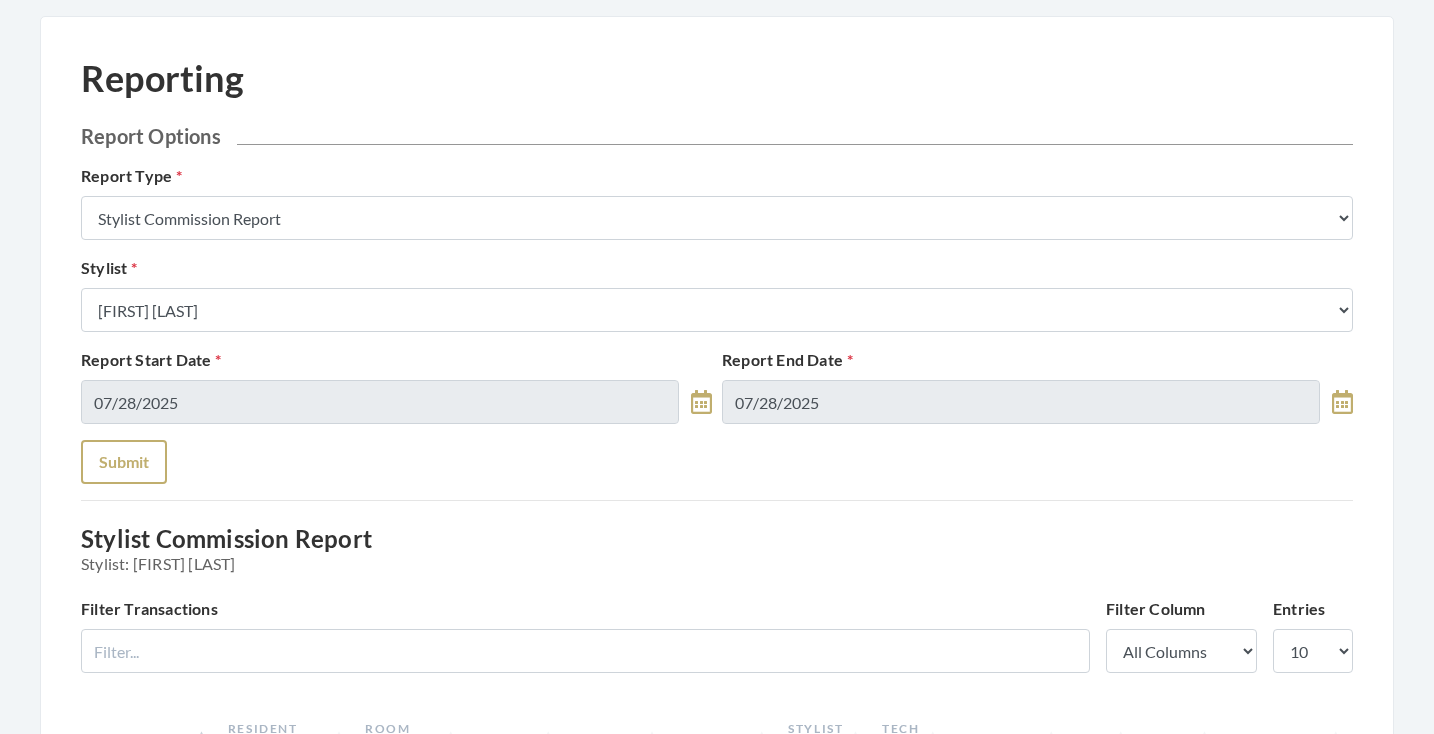click on "Submit" at bounding box center (124, 462) 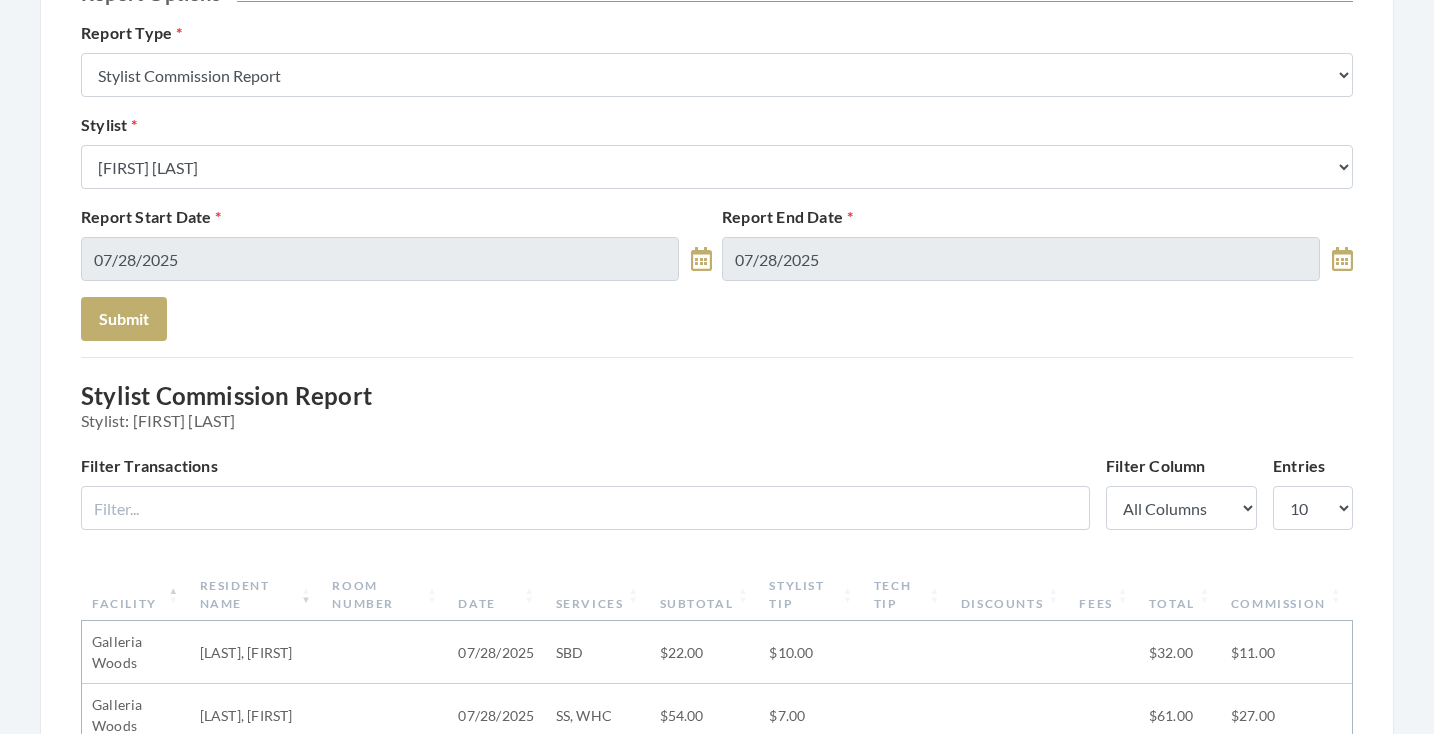 scroll, scrollTop: 217, scrollLeft: 0, axis: vertical 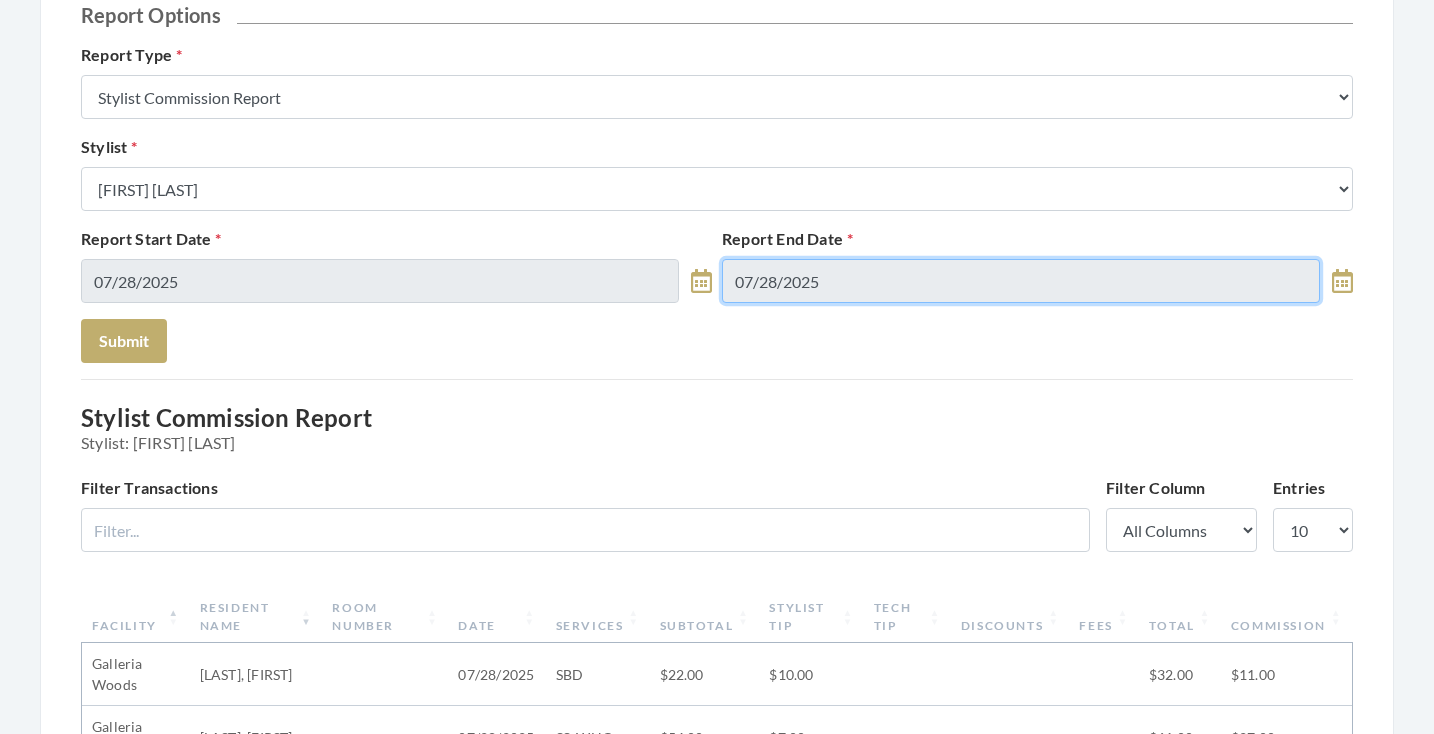 click on "07/28/2025" at bounding box center (1021, 281) 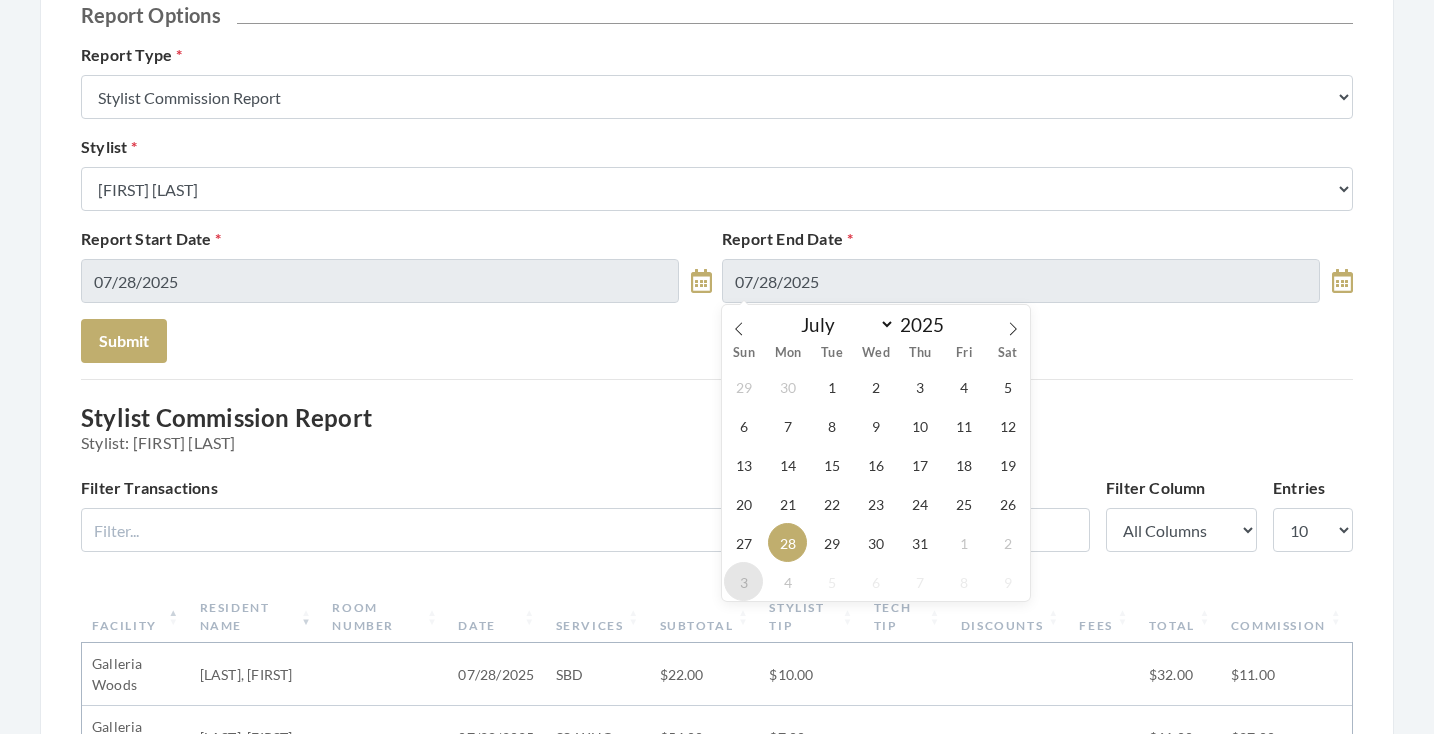 click on "3" at bounding box center [743, 581] 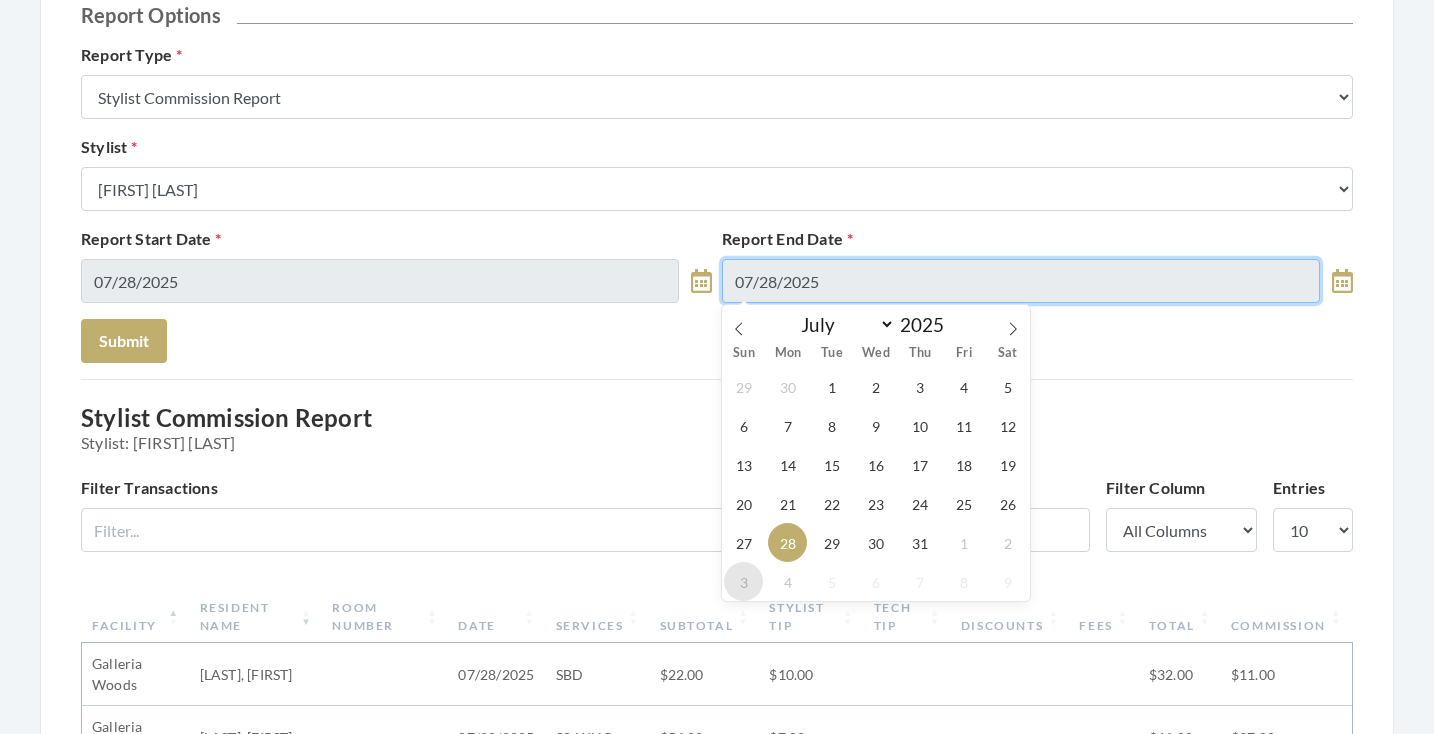 type on "[DATE]" 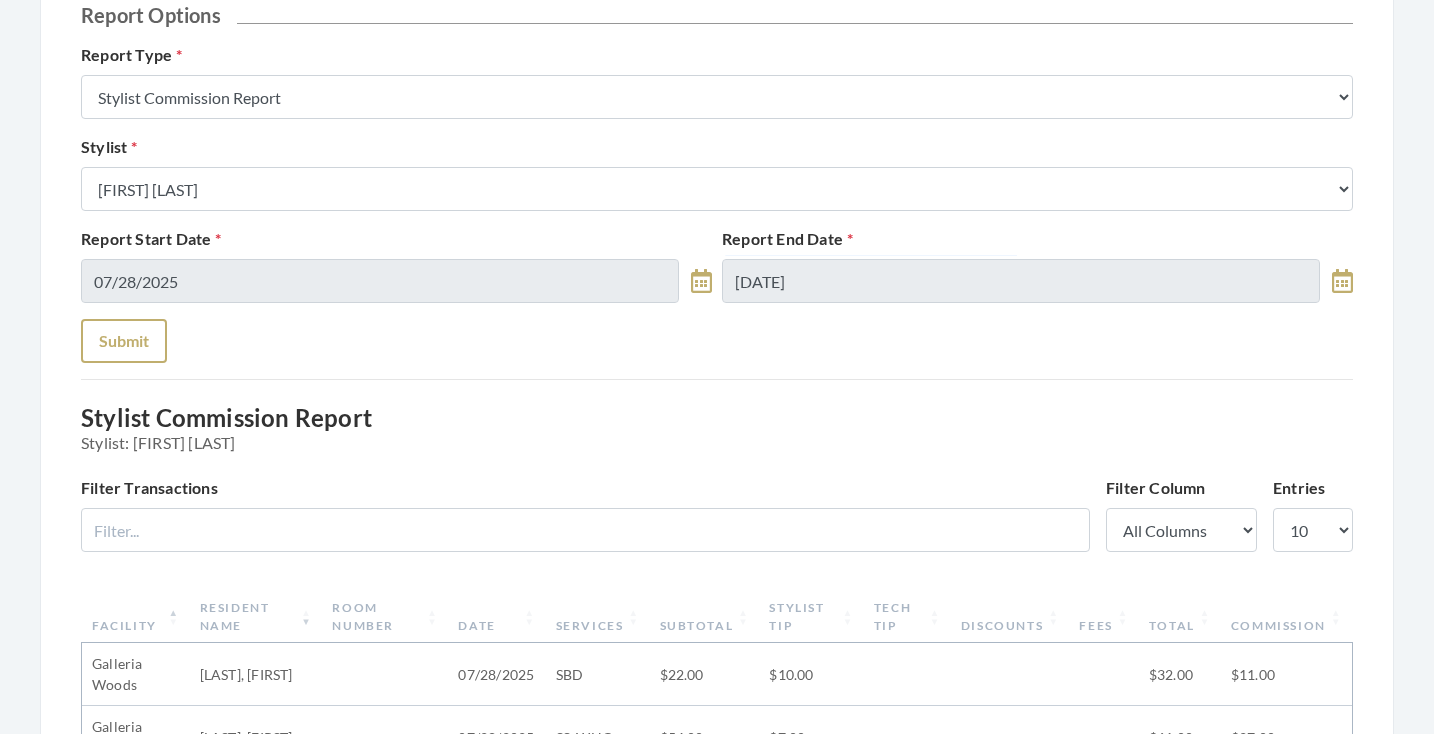 click on "Submit" at bounding box center [124, 341] 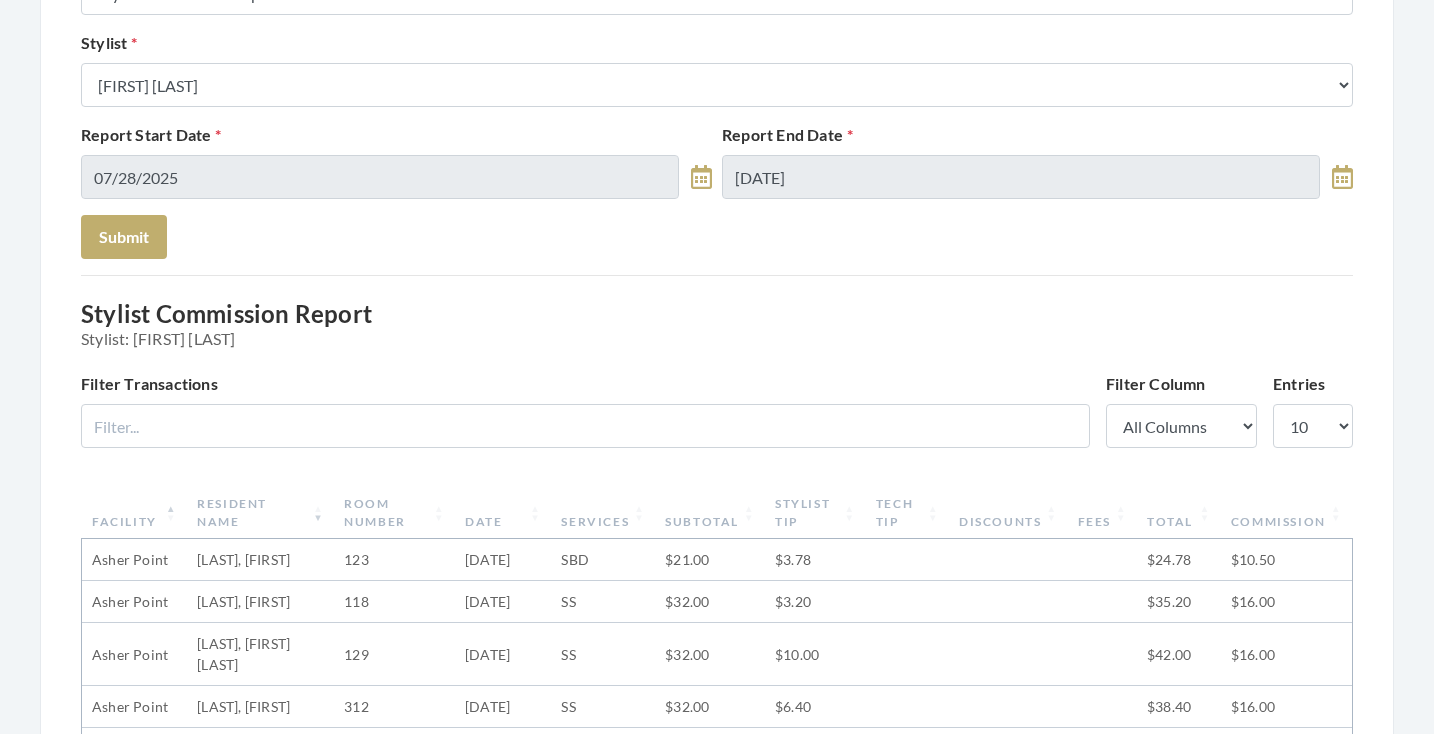 scroll, scrollTop: 146, scrollLeft: 0, axis: vertical 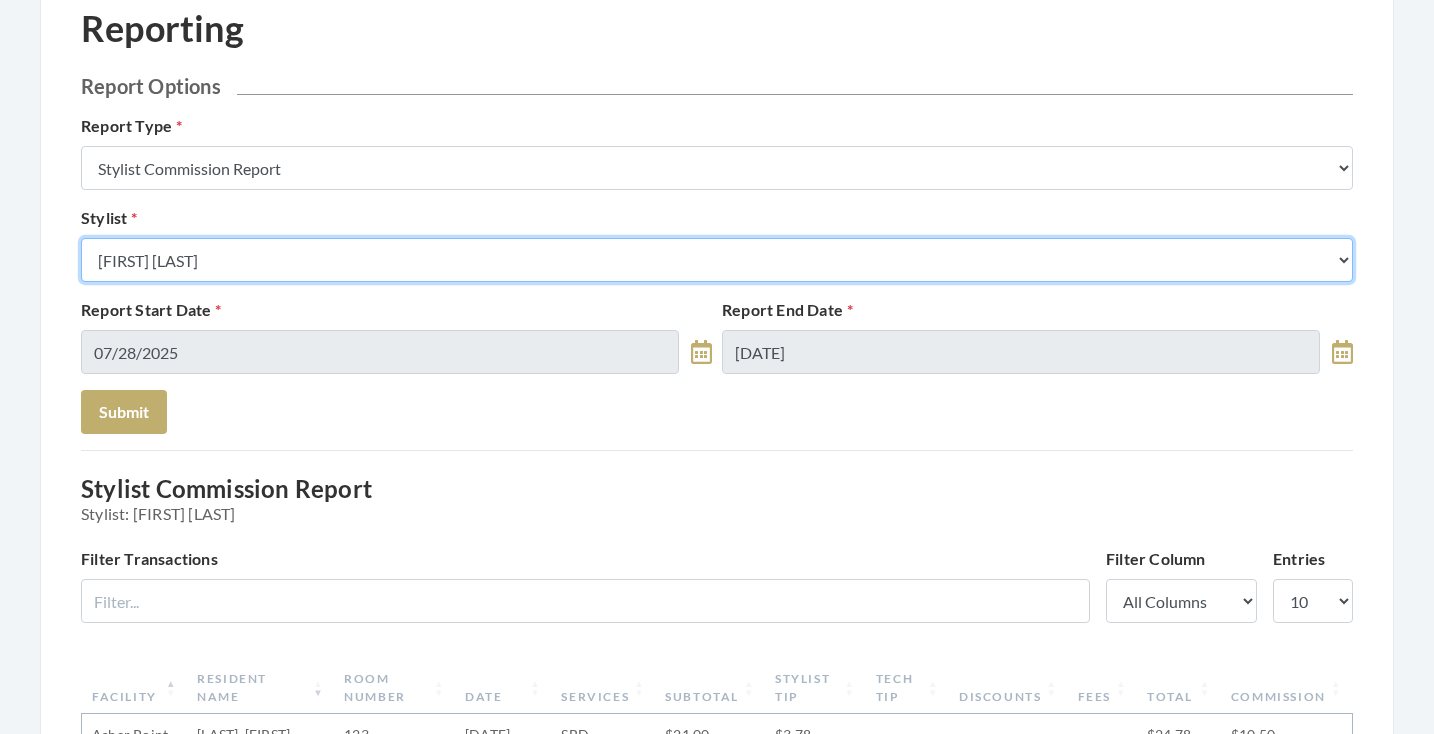 select on "43" 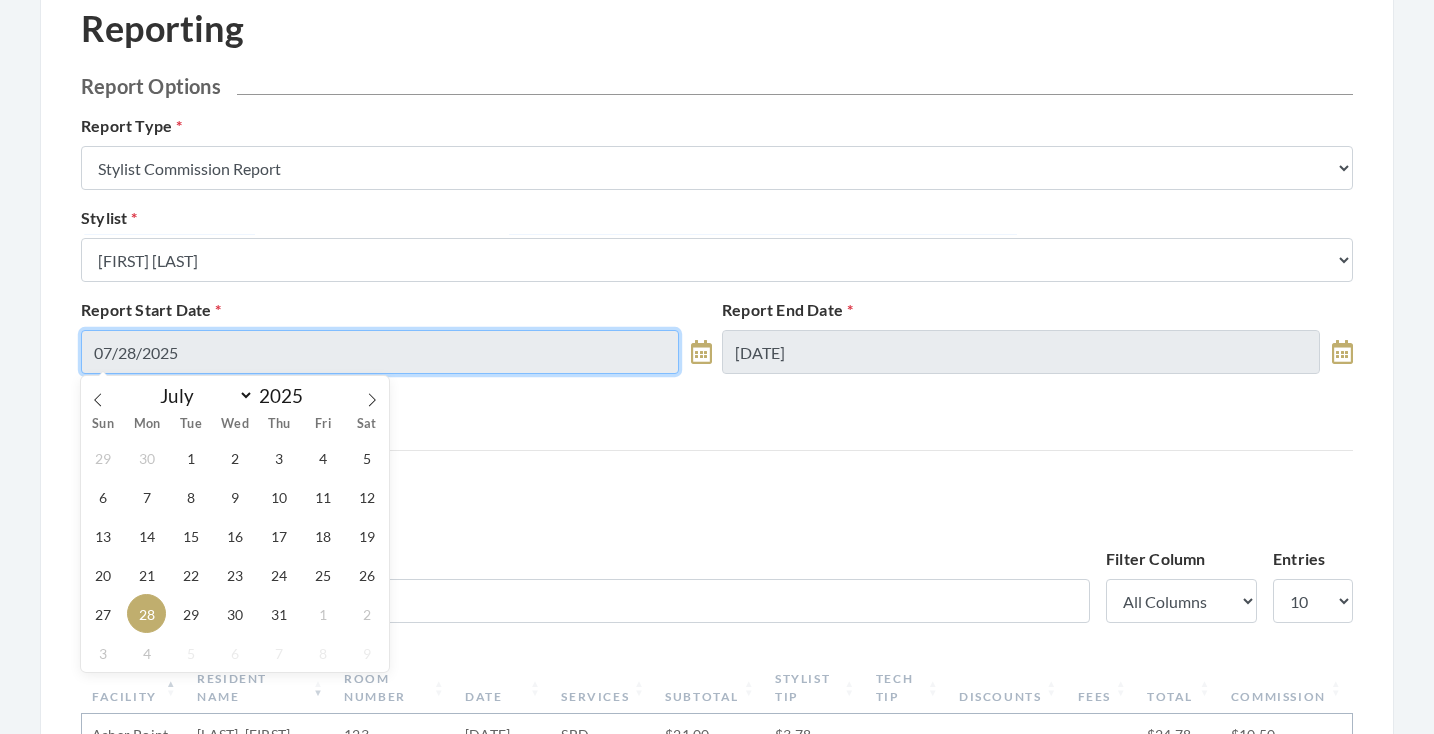 click on "07/28/2025" at bounding box center (380, 352) 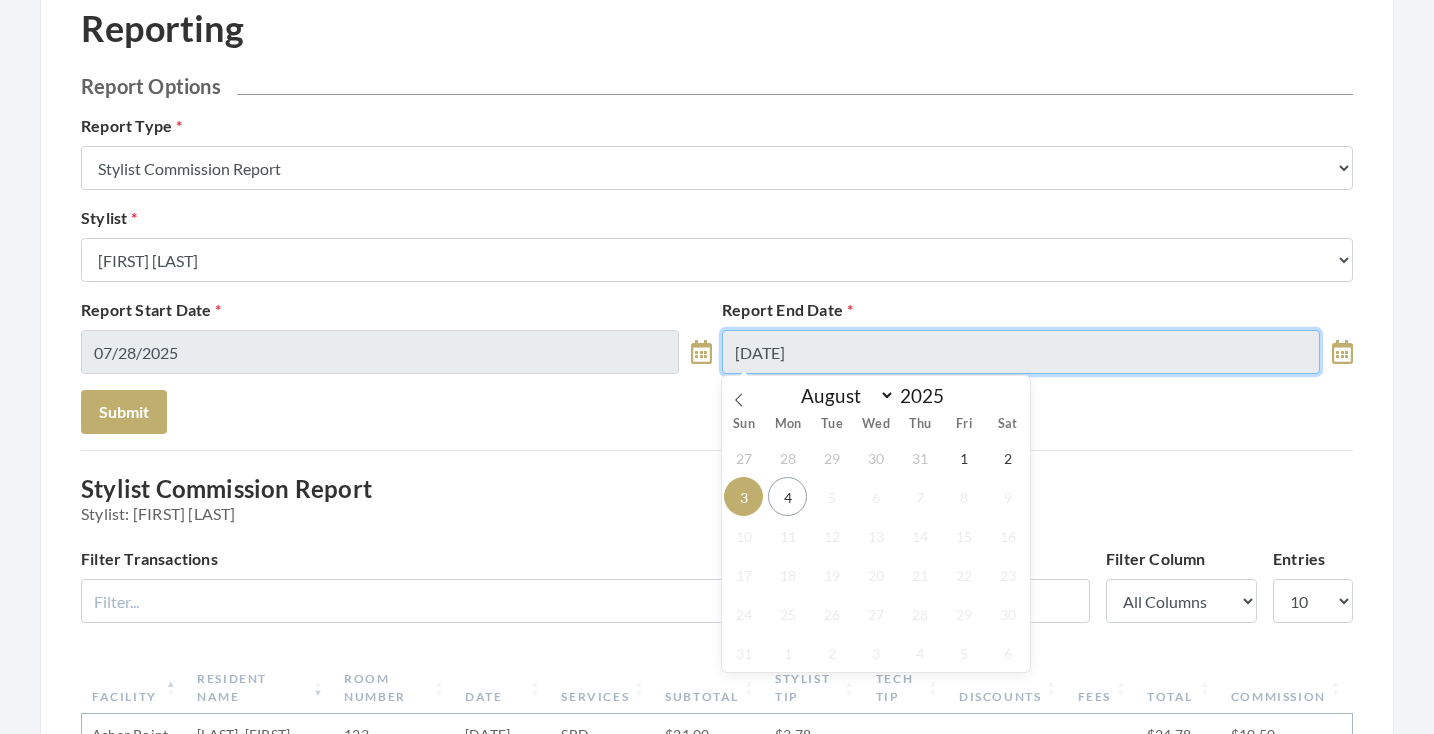 click on "[DATE]" at bounding box center (1021, 352) 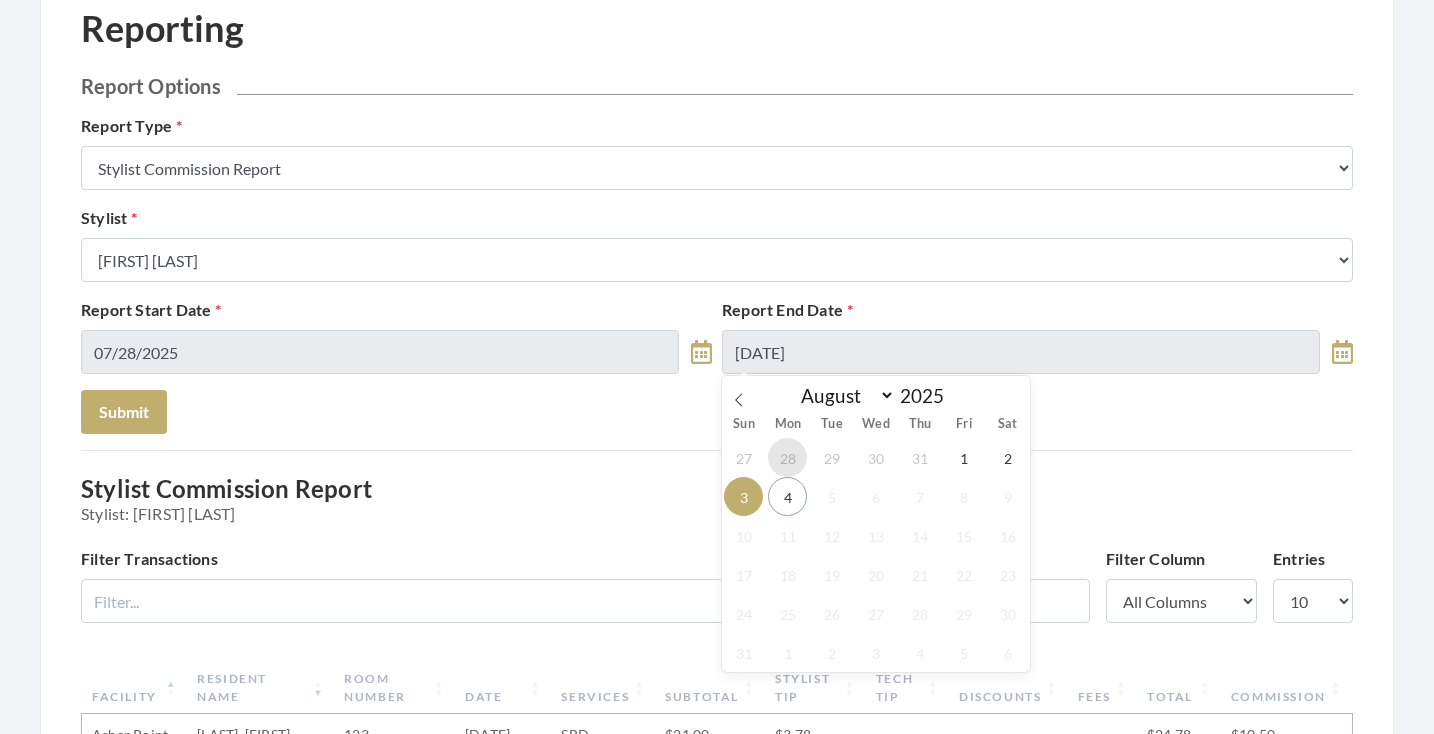 click on "28" at bounding box center [787, 457] 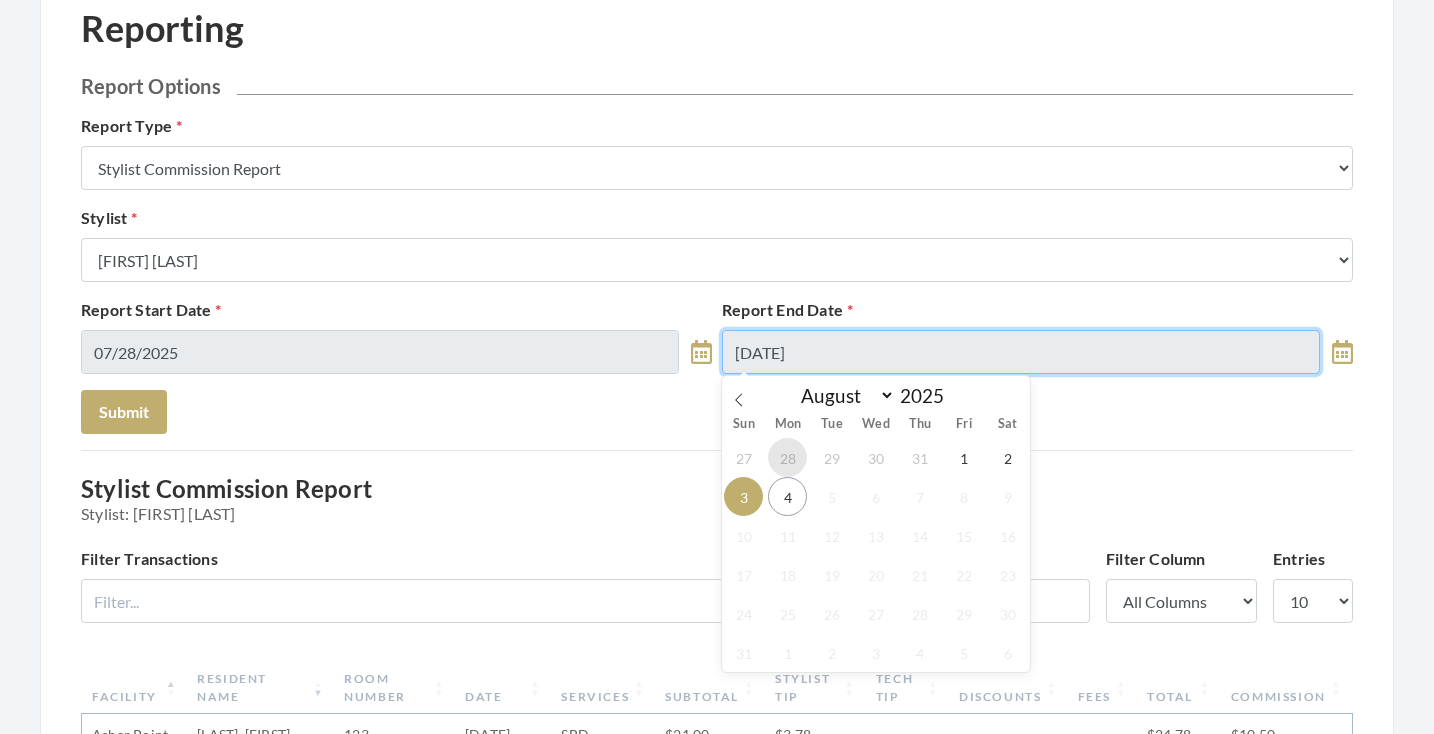 type on "07/28/2025" 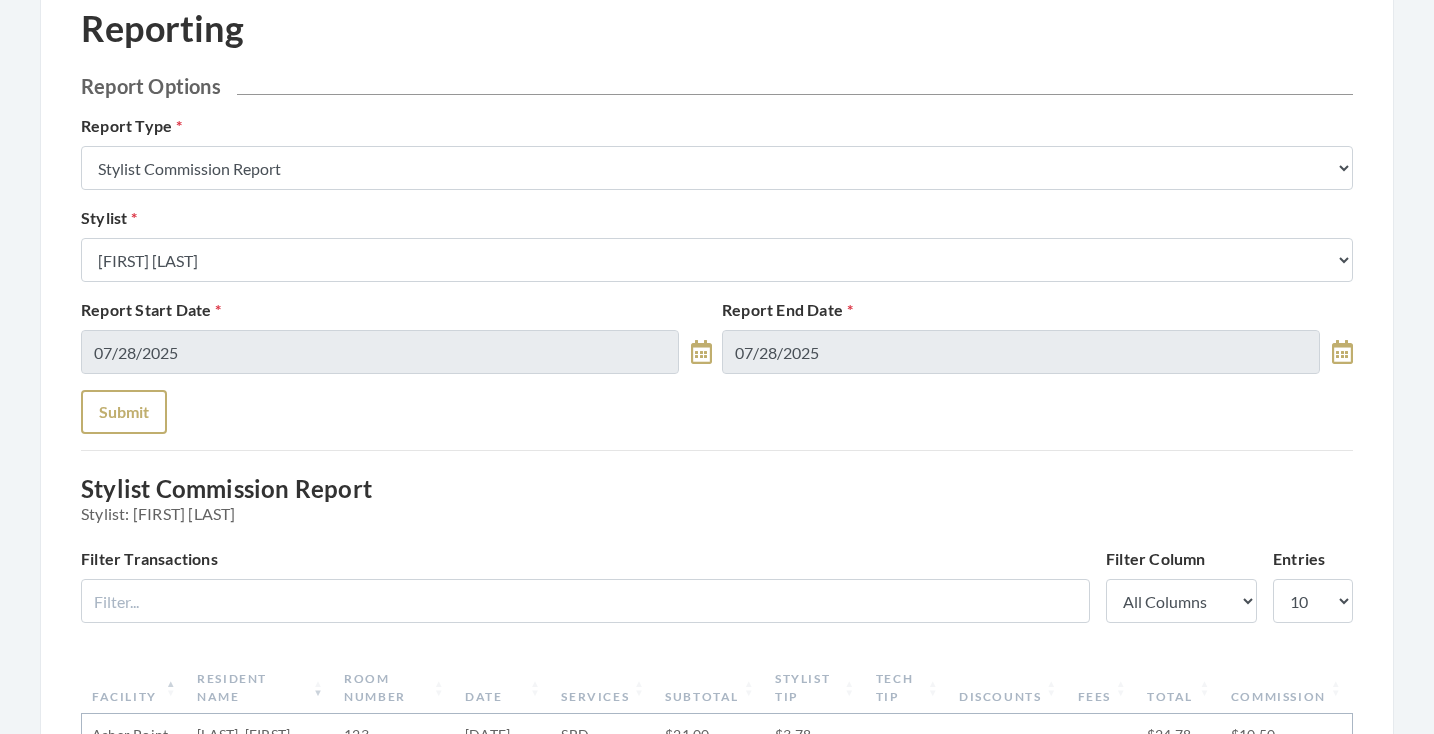 click on "Submit" at bounding box center (124, 412) 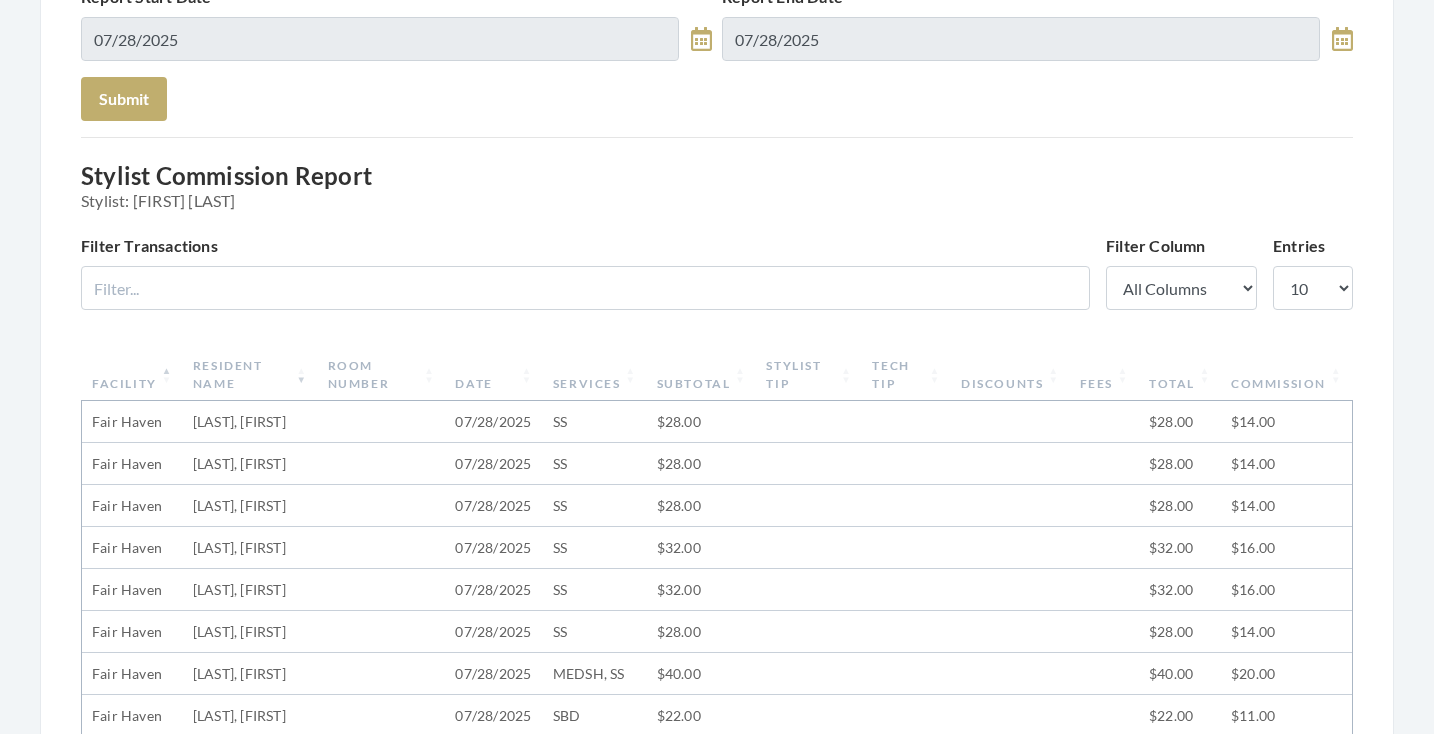 scroll, scrollTop: 86, scrollLeft: 0, axis: vertical 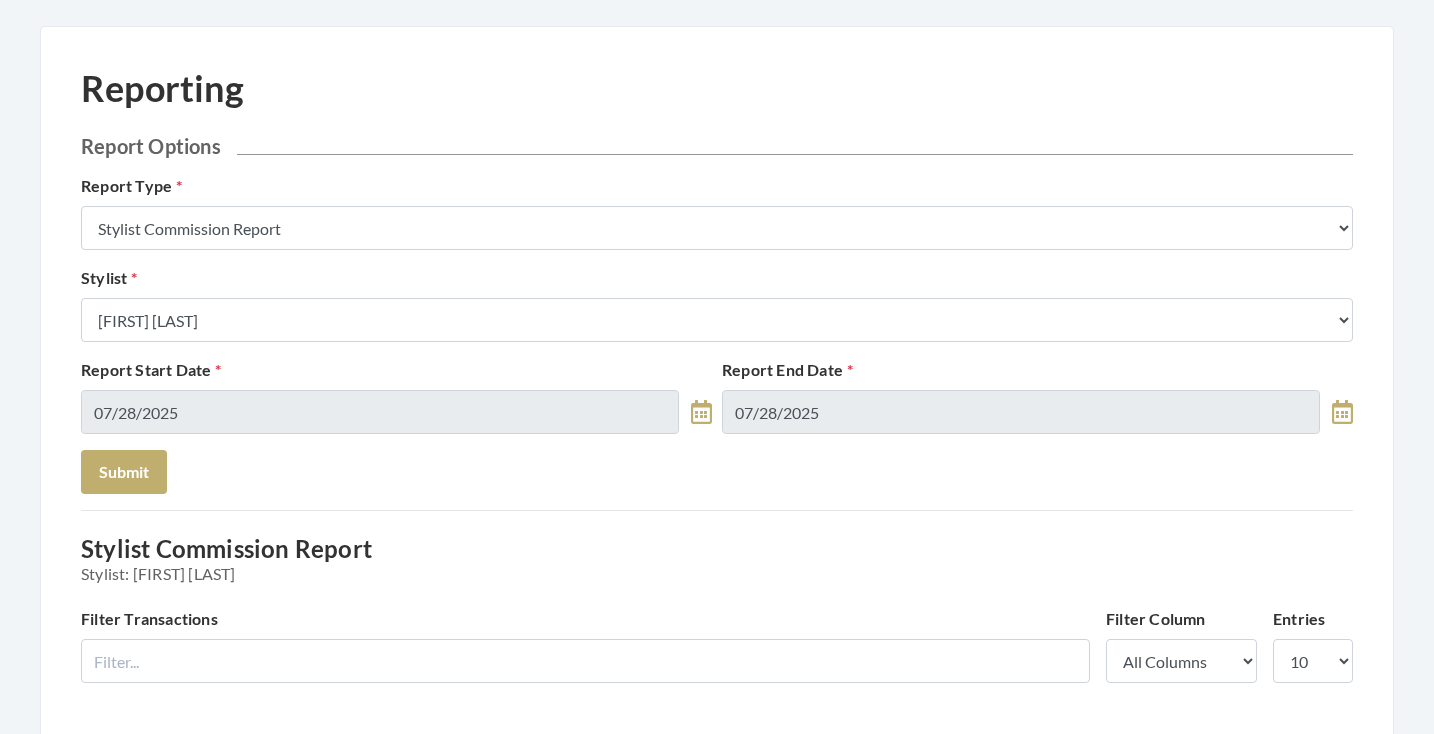 click on "Report End Date   07/28/2025" at bounding box center [1037, 396] 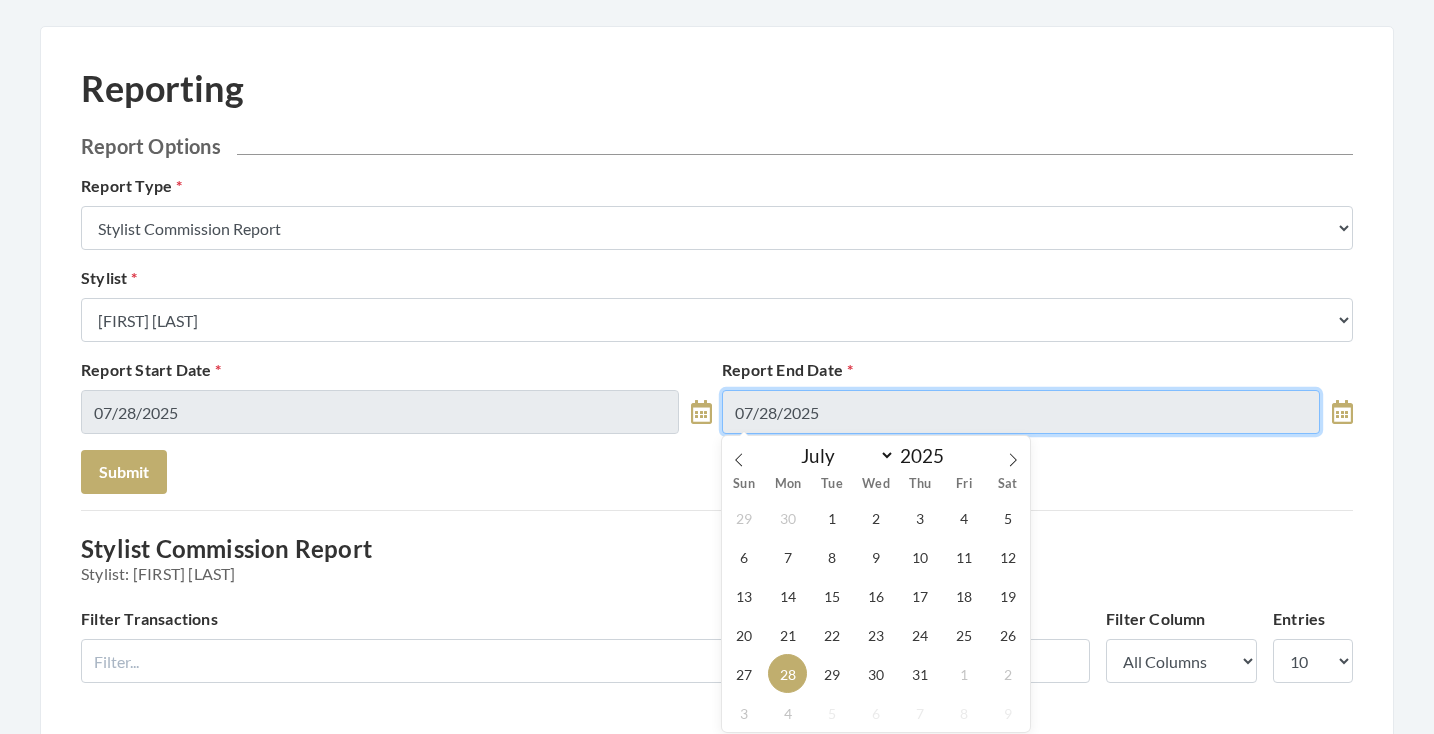 click on "07/28/2025" at bounding box center [1021, 412] 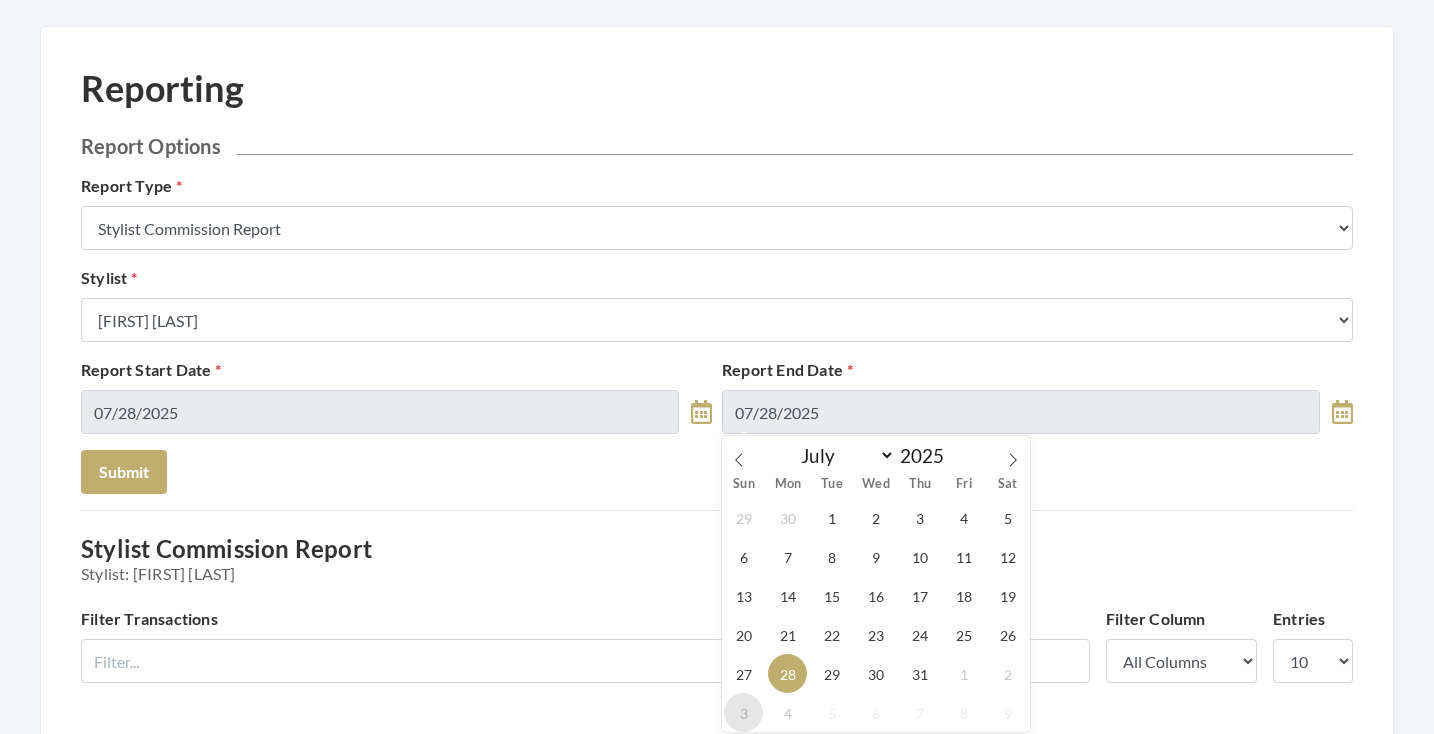 click on "3" at bounding box center (743, 712) 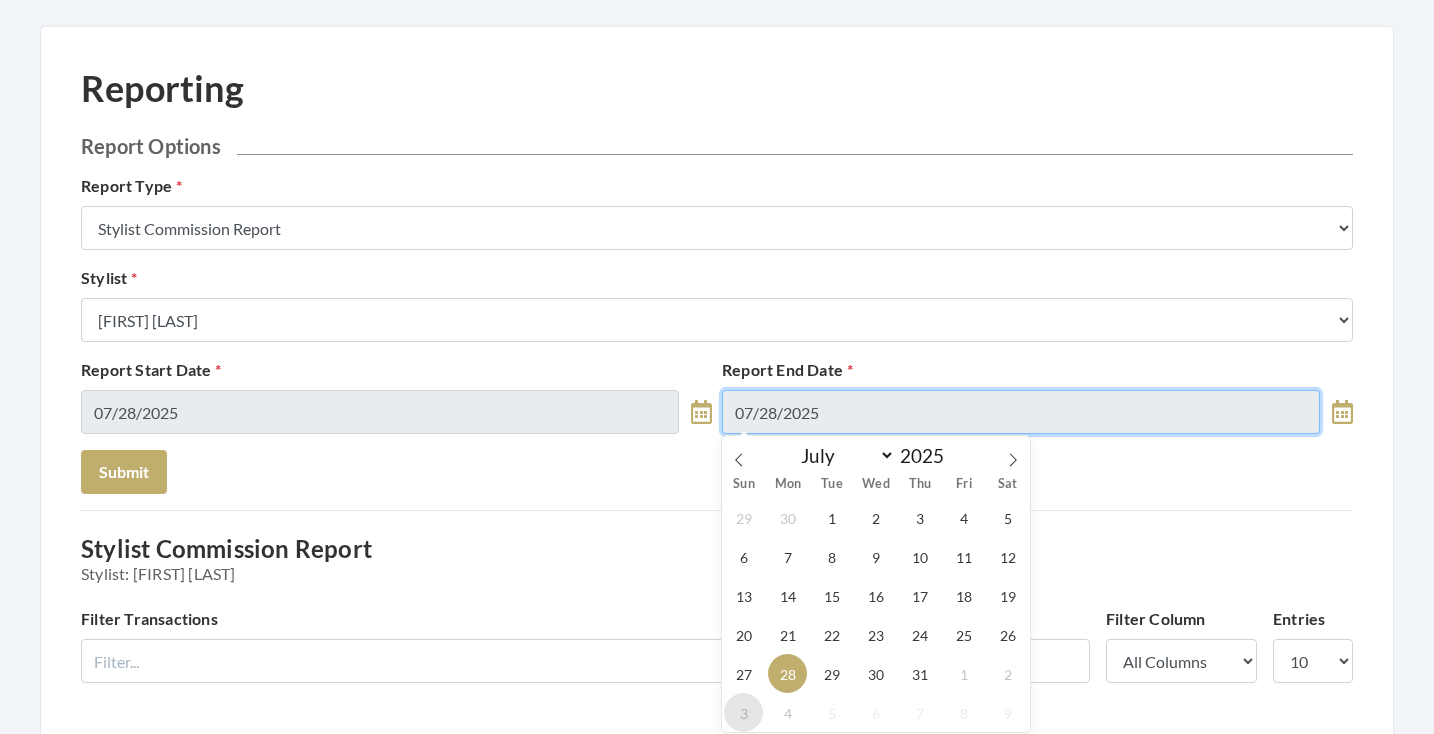 type on "[DATE]" 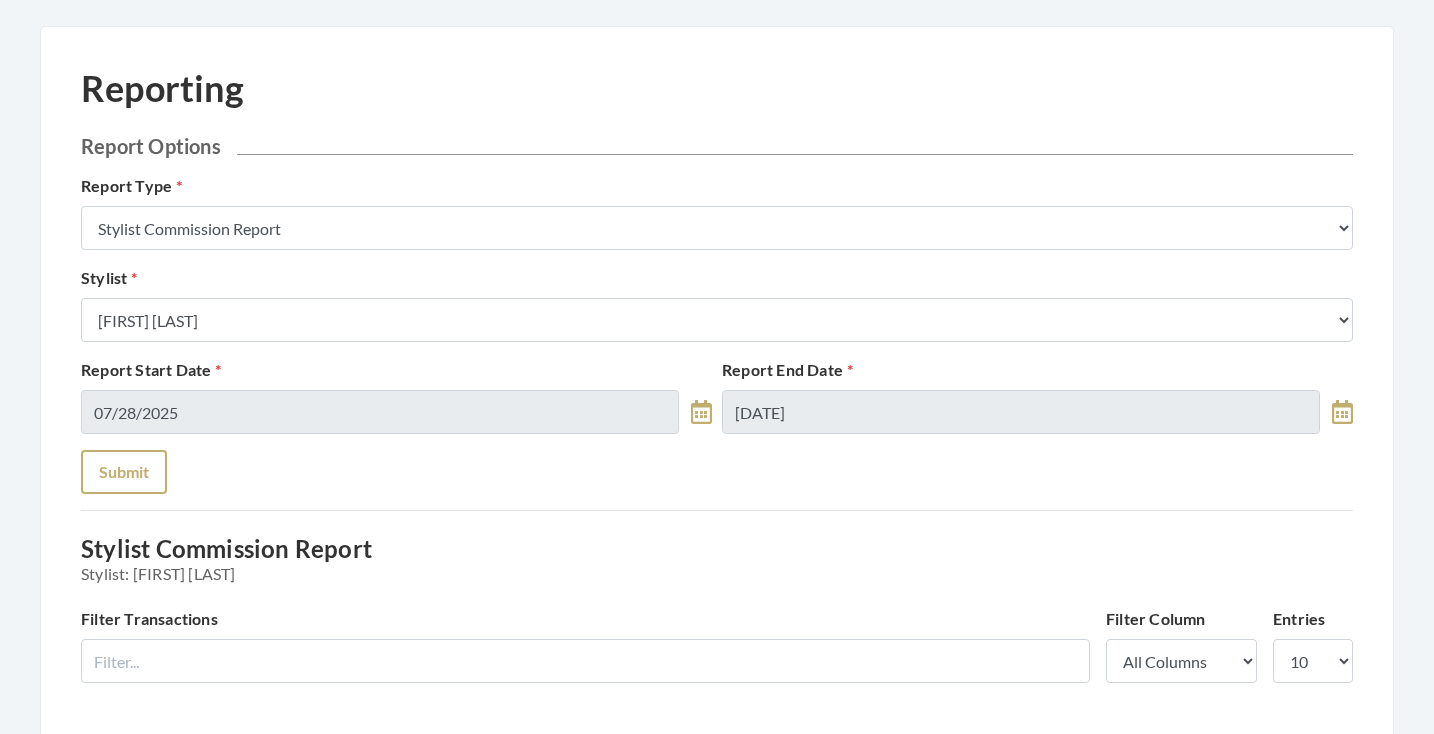 click on "Submit" at bounding box center [124, 472] 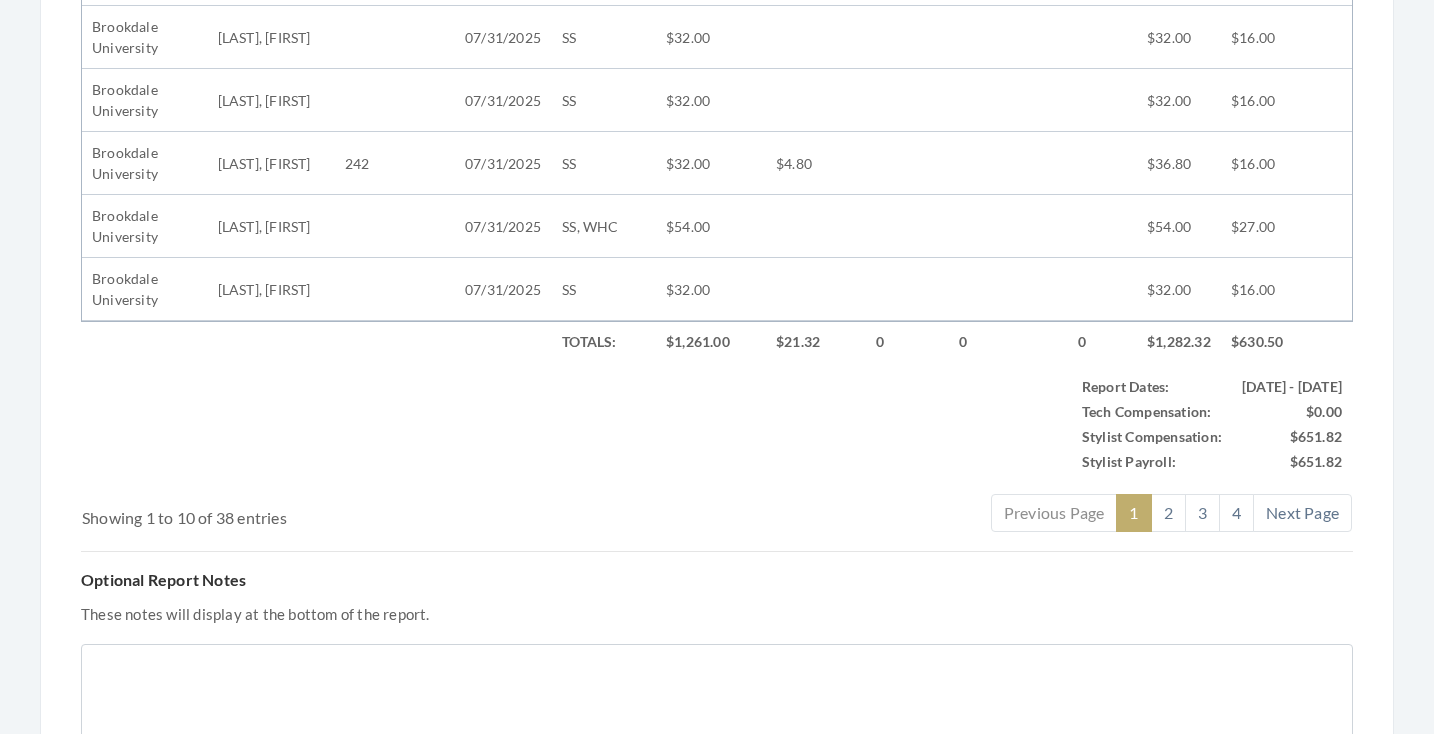 scroll, scrollTop: 1171, scrollLeft: 0, axis: vertical 